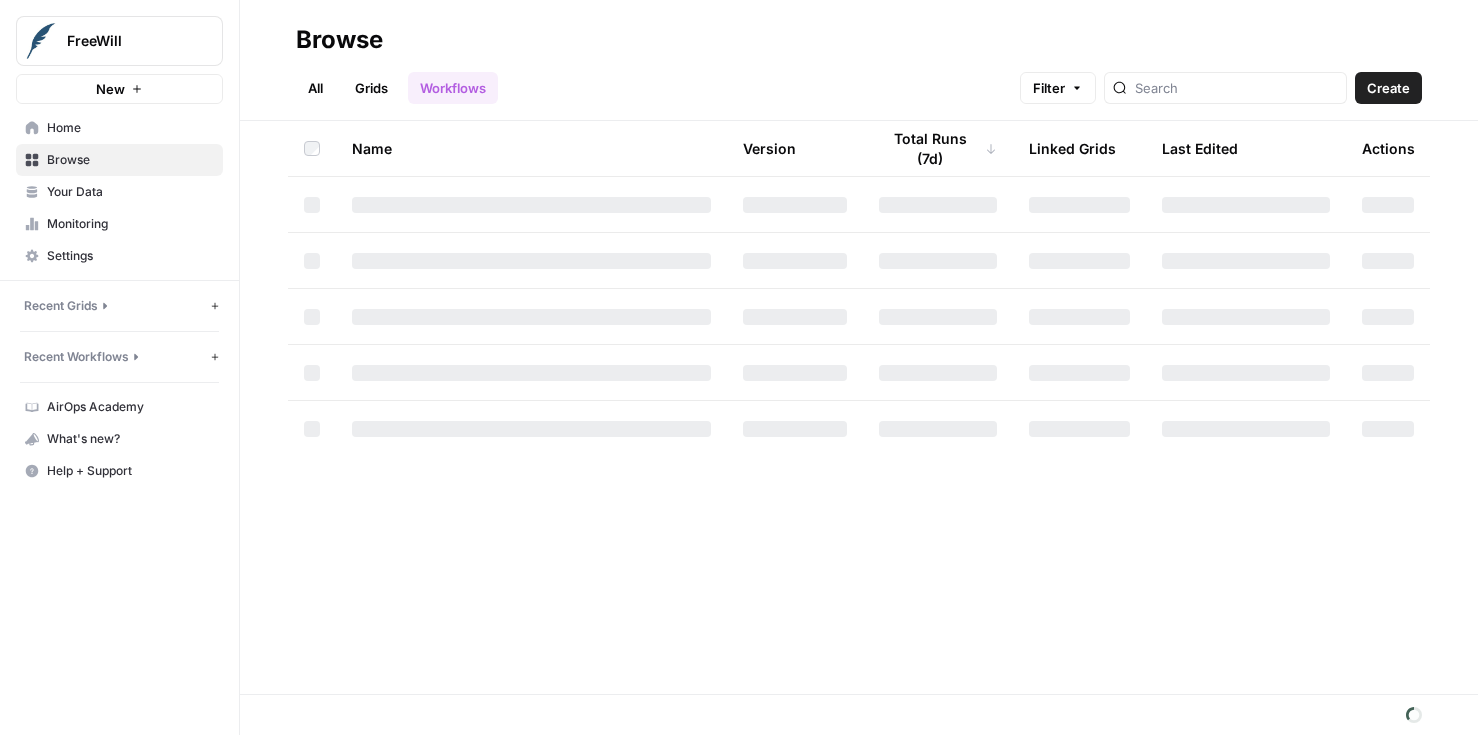 scroll, scrollTop: 0, scrollLeft: 0, axis: both 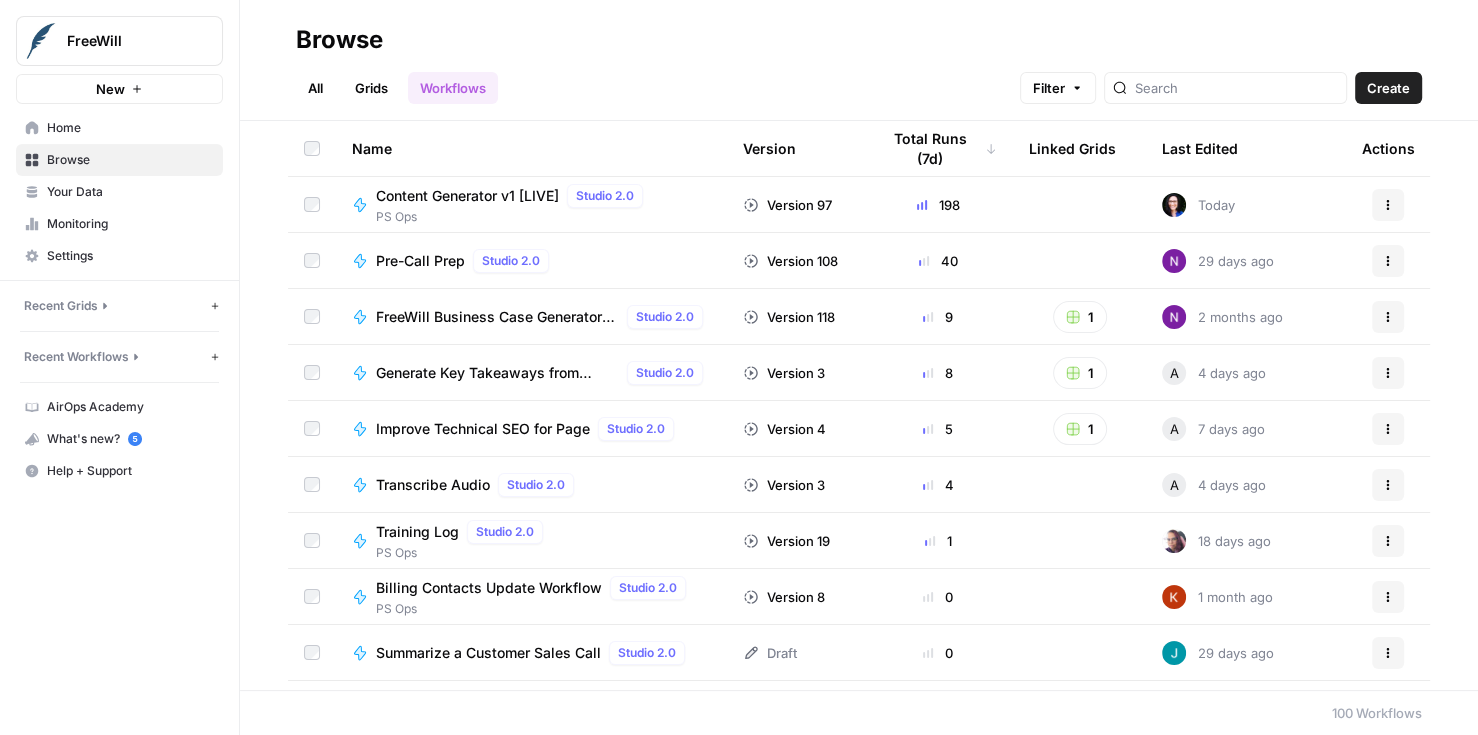 click on "Content Generator v1 [LIVE]" at bounding box center (467, 196) 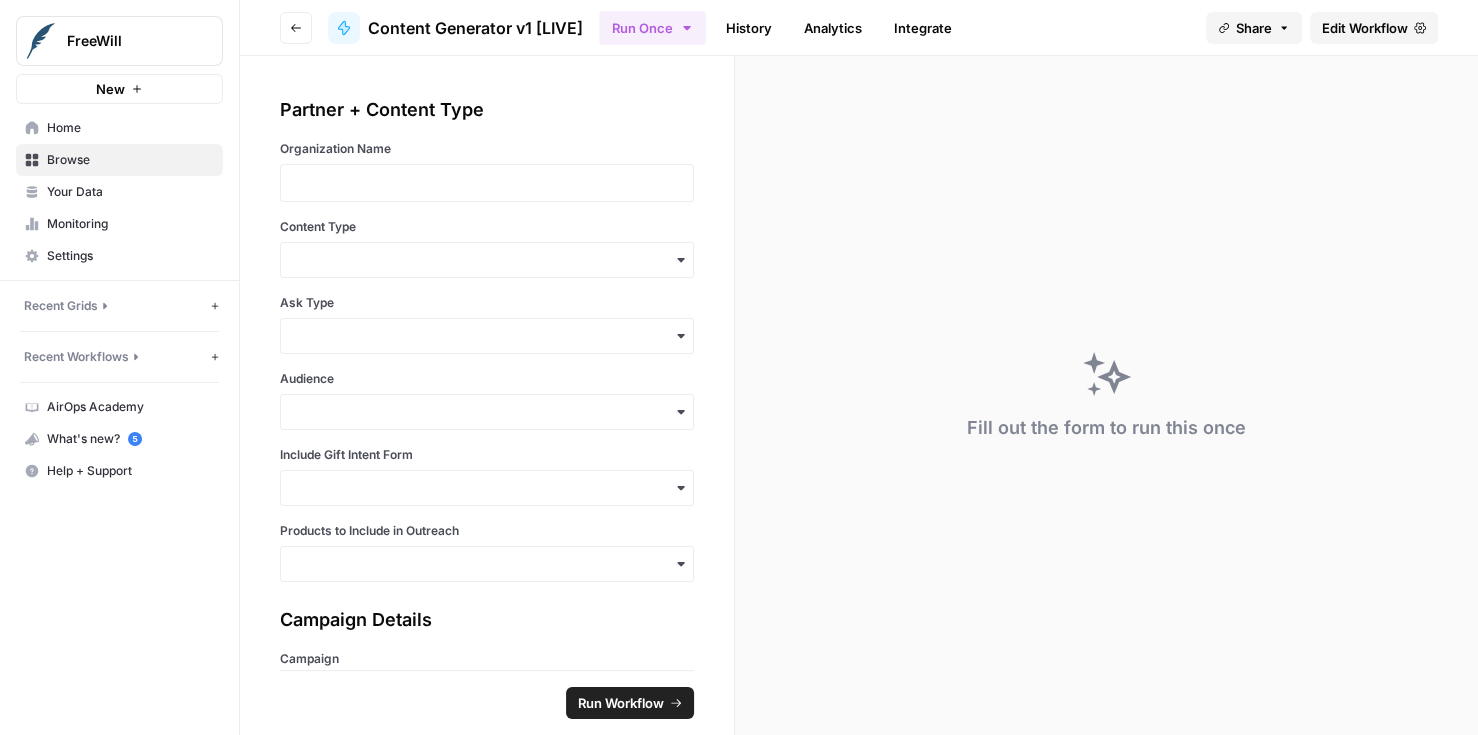 click on "History" at bounding box center (749, 28) 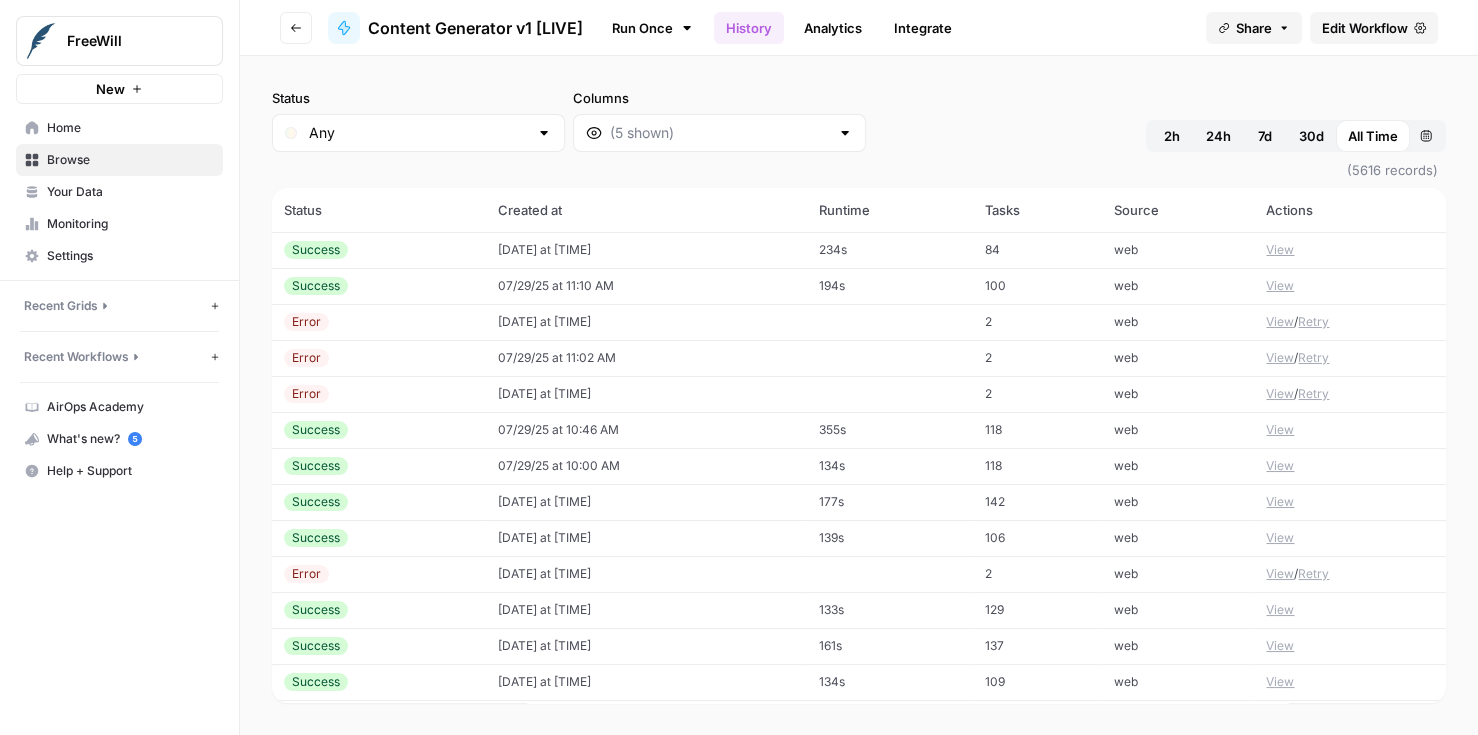 click at bounding box center [845, 133] 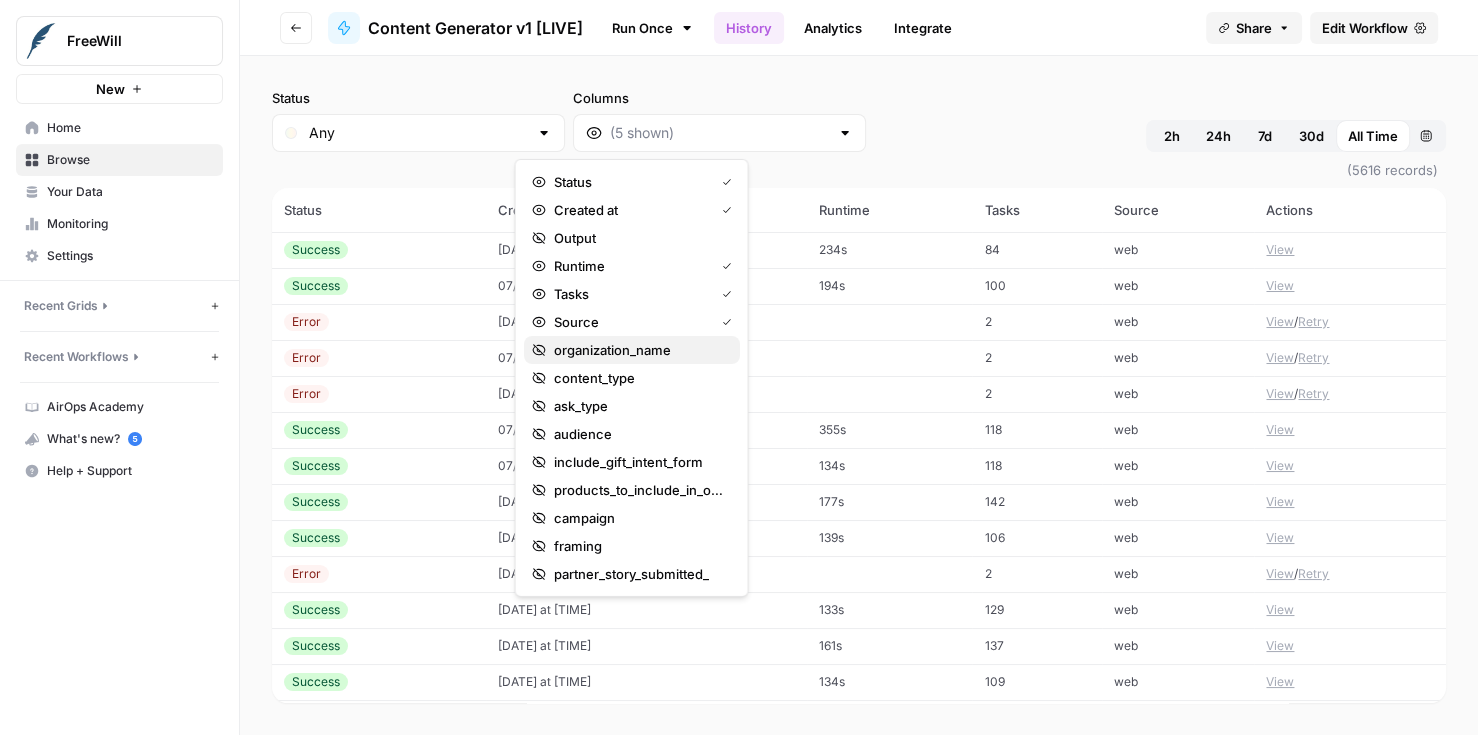 click on "organization_name" at bounding box center [638, 350] 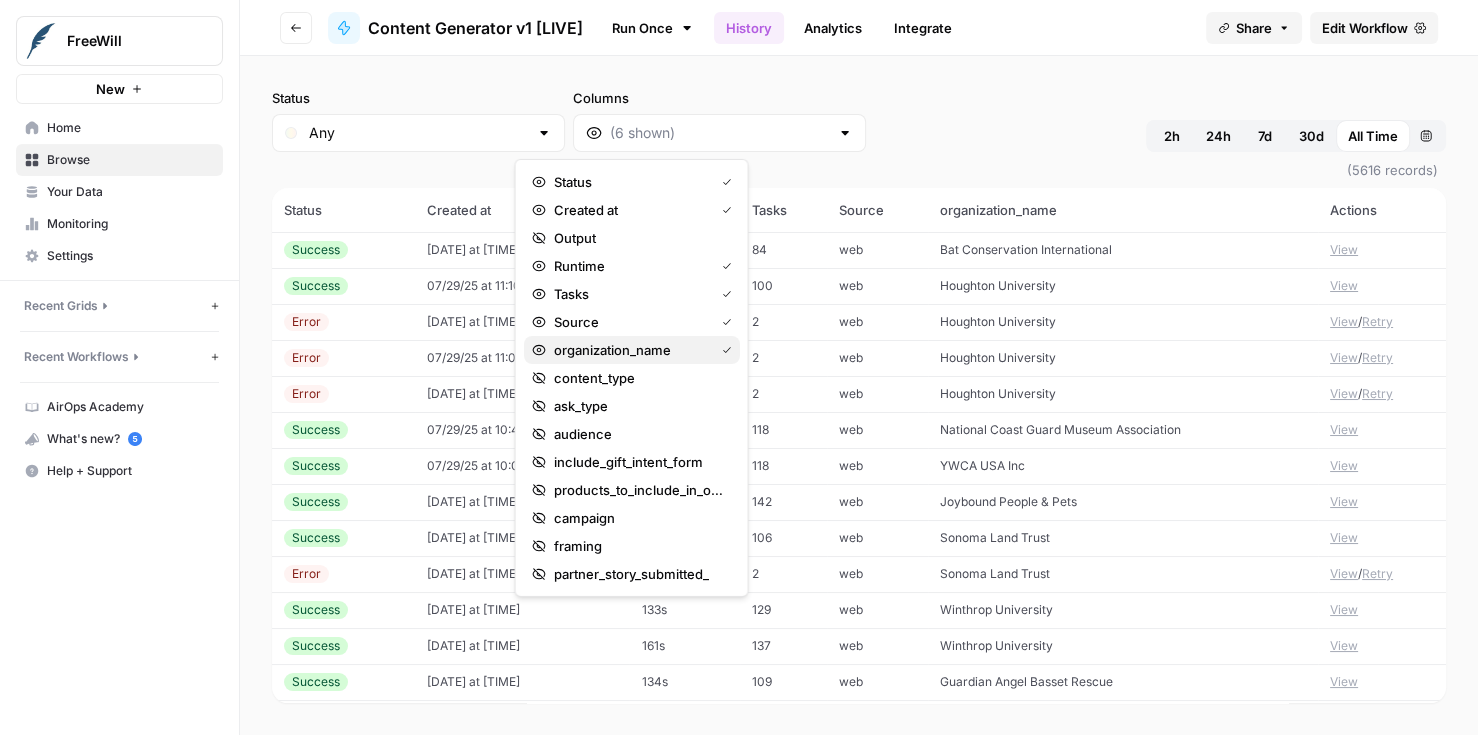 click on "organization_name" at bounding box center [629, 350] 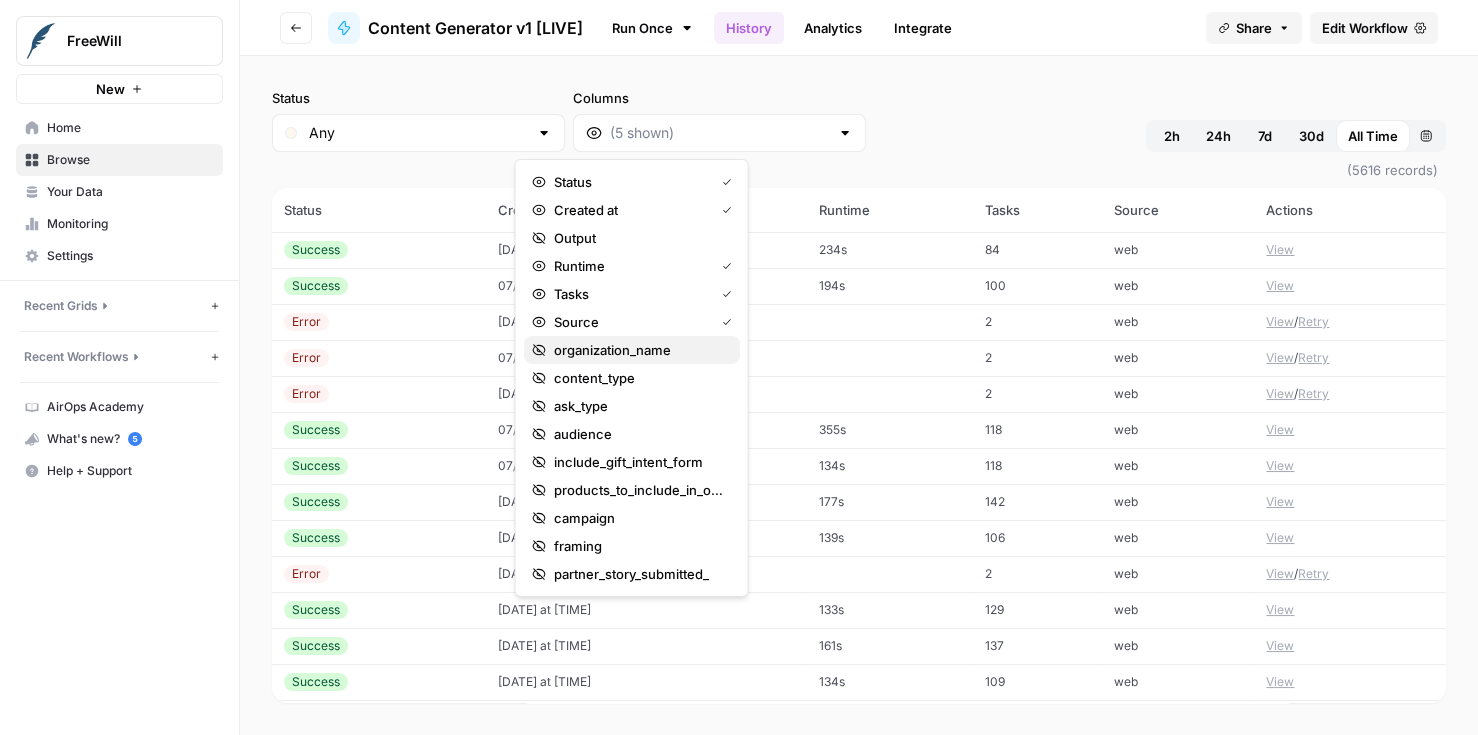 click on "organization_name" at bounding box center [638, 350] 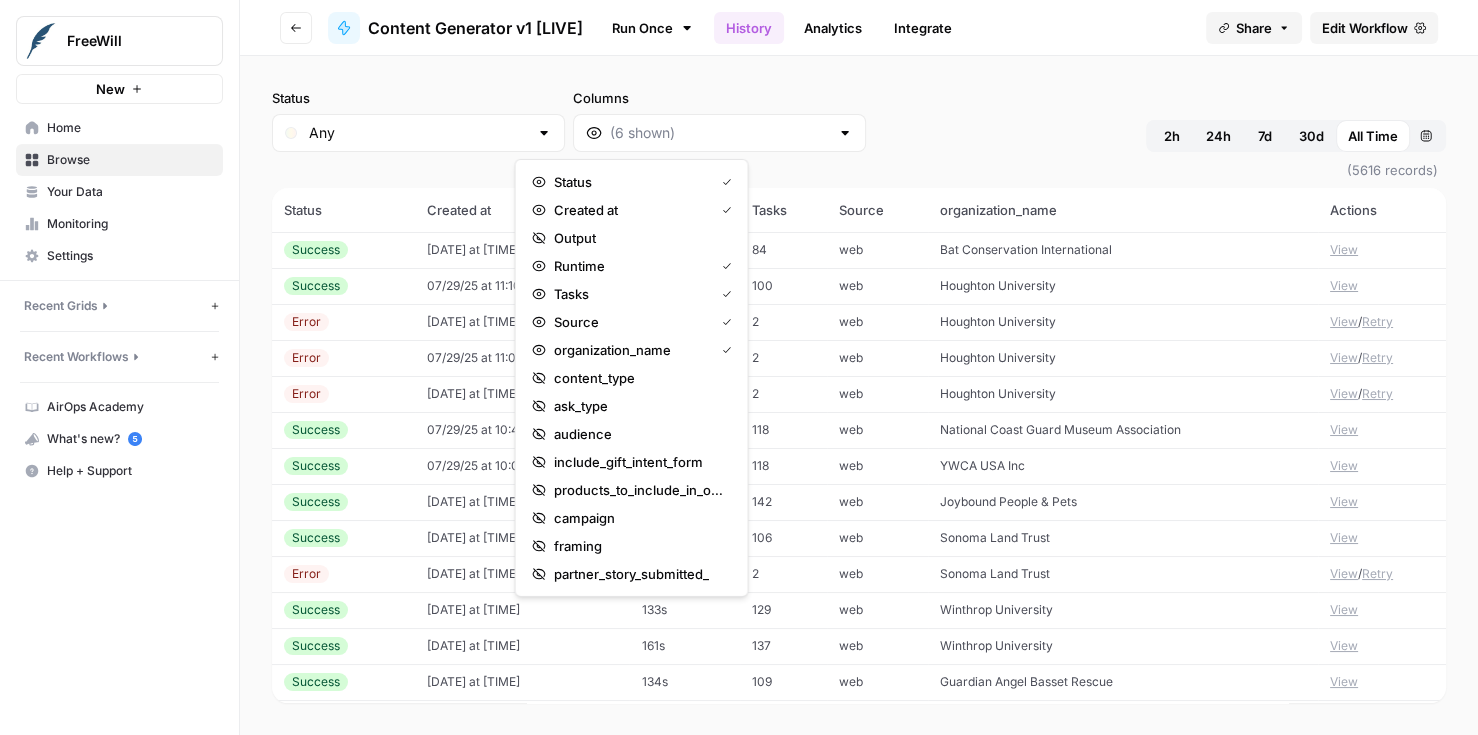 click on "Status Any Columns 2h 24h 7d 30d All Time Custom range" at bounding box center [859, 120] 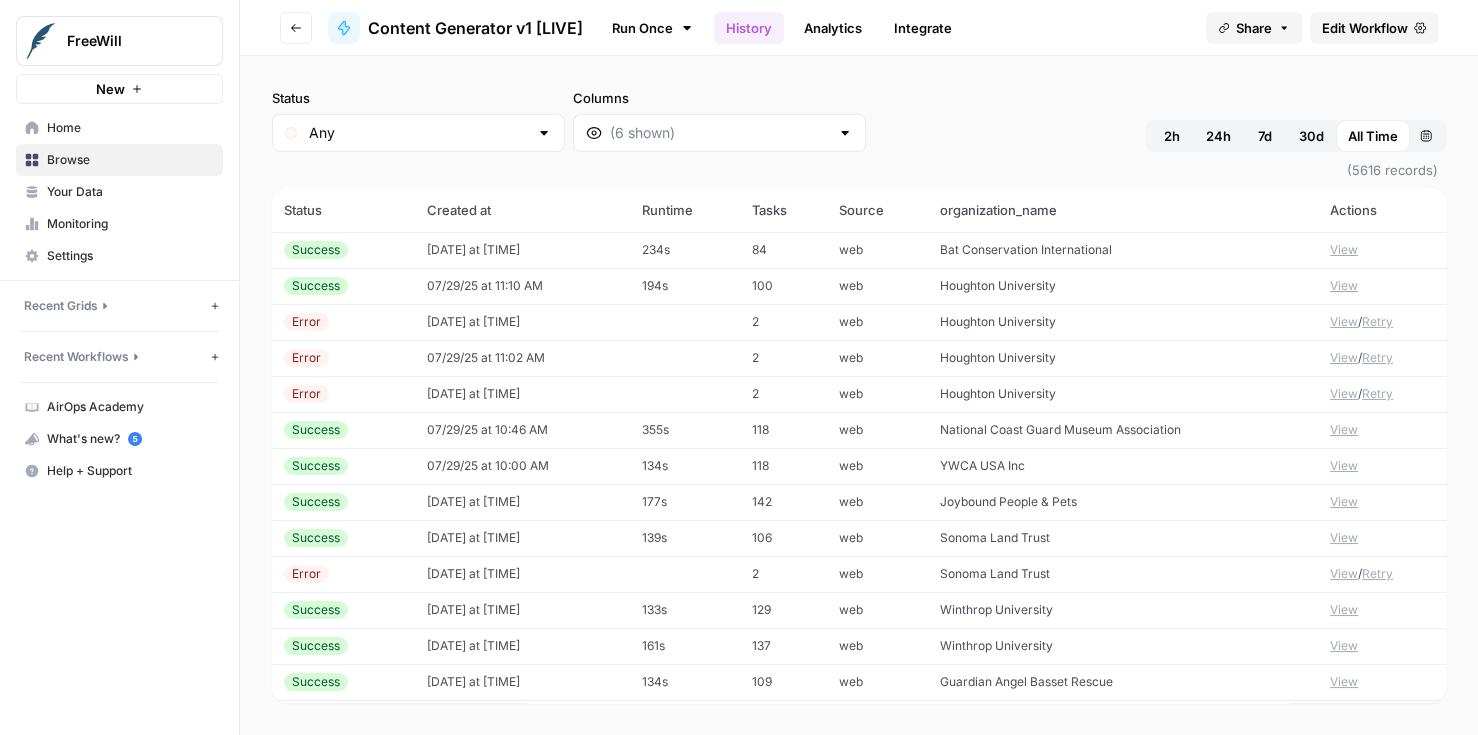 click on "Status Any Columns 2h 24h 7d 30d All Time Custom range" at bounding box center [859, 120] 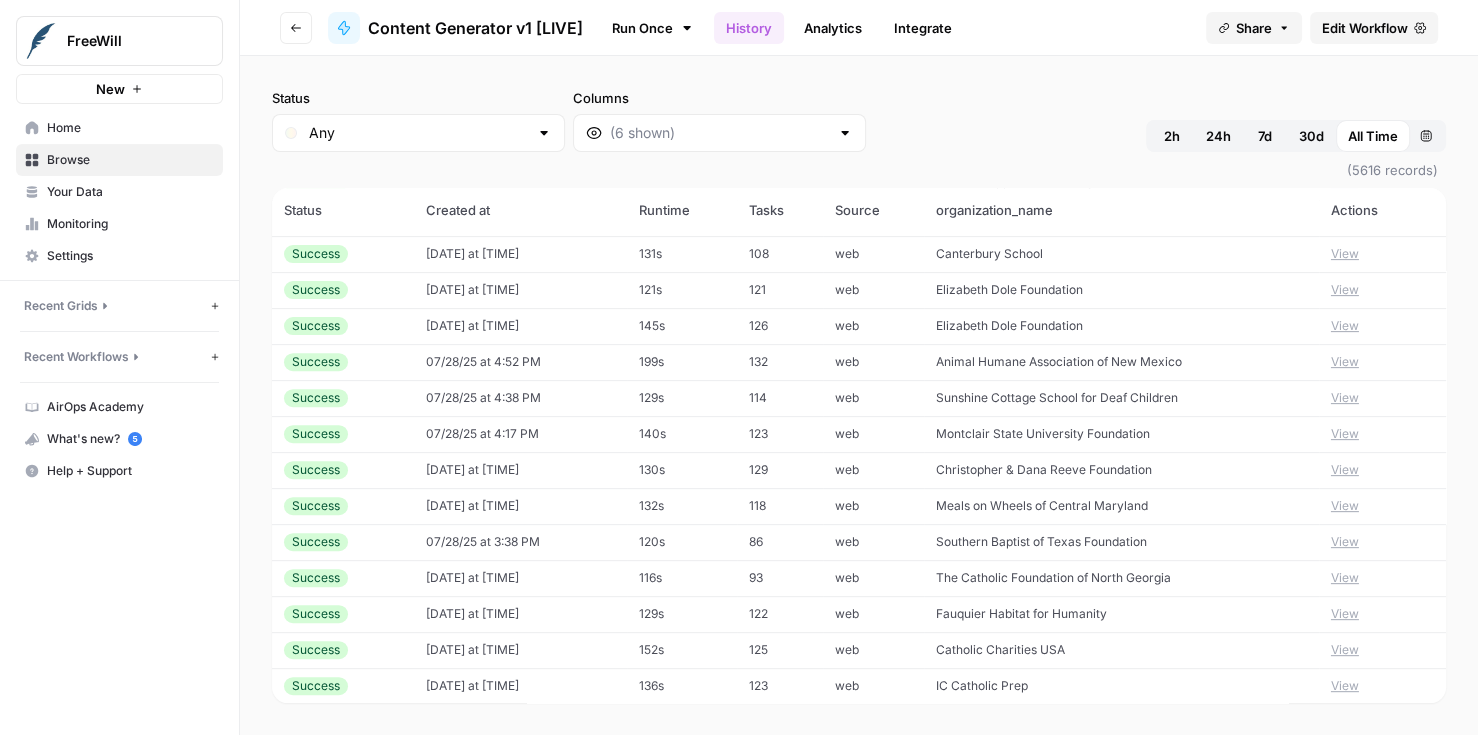 scroll, scrollTop: 271, scrollLeft: 0, axis: vertical 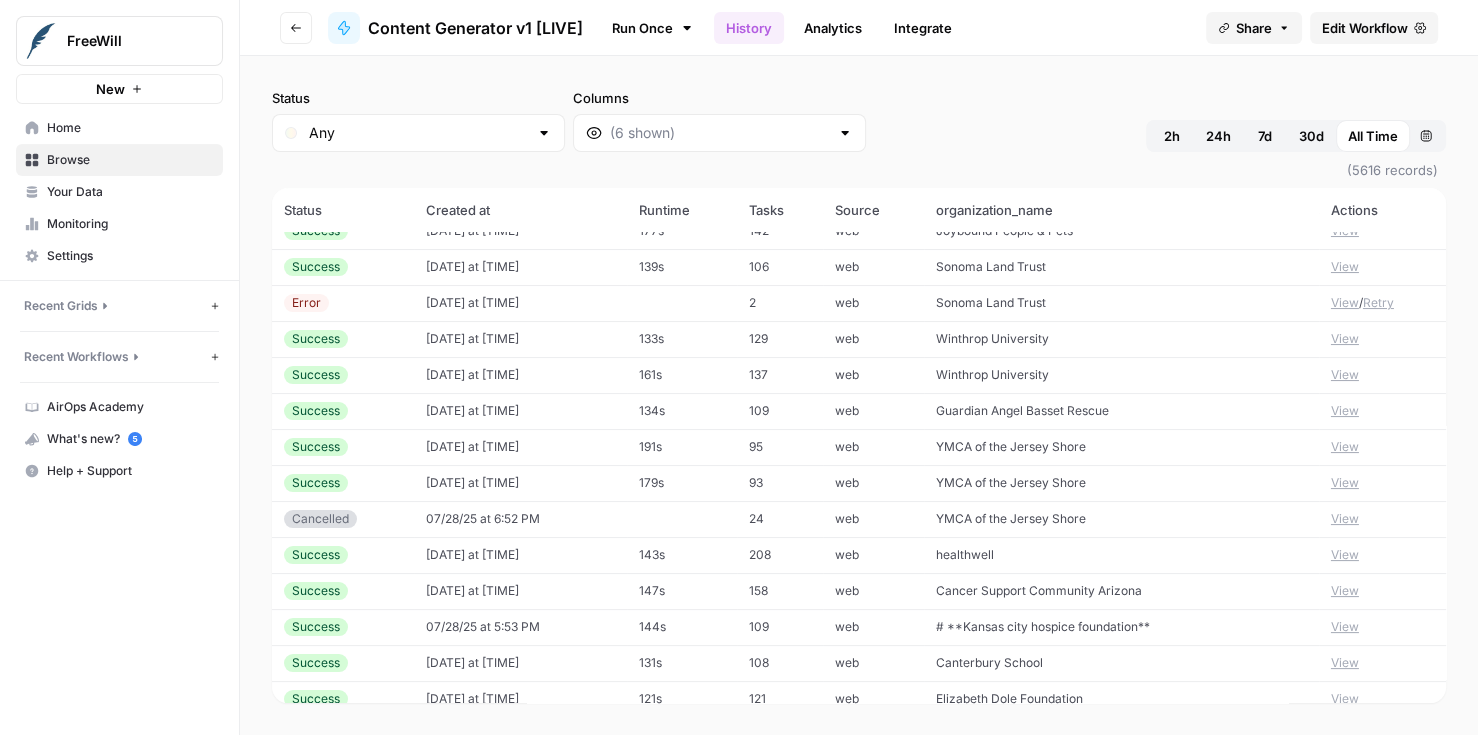 click on "View" at bounding box center (1345, 447) 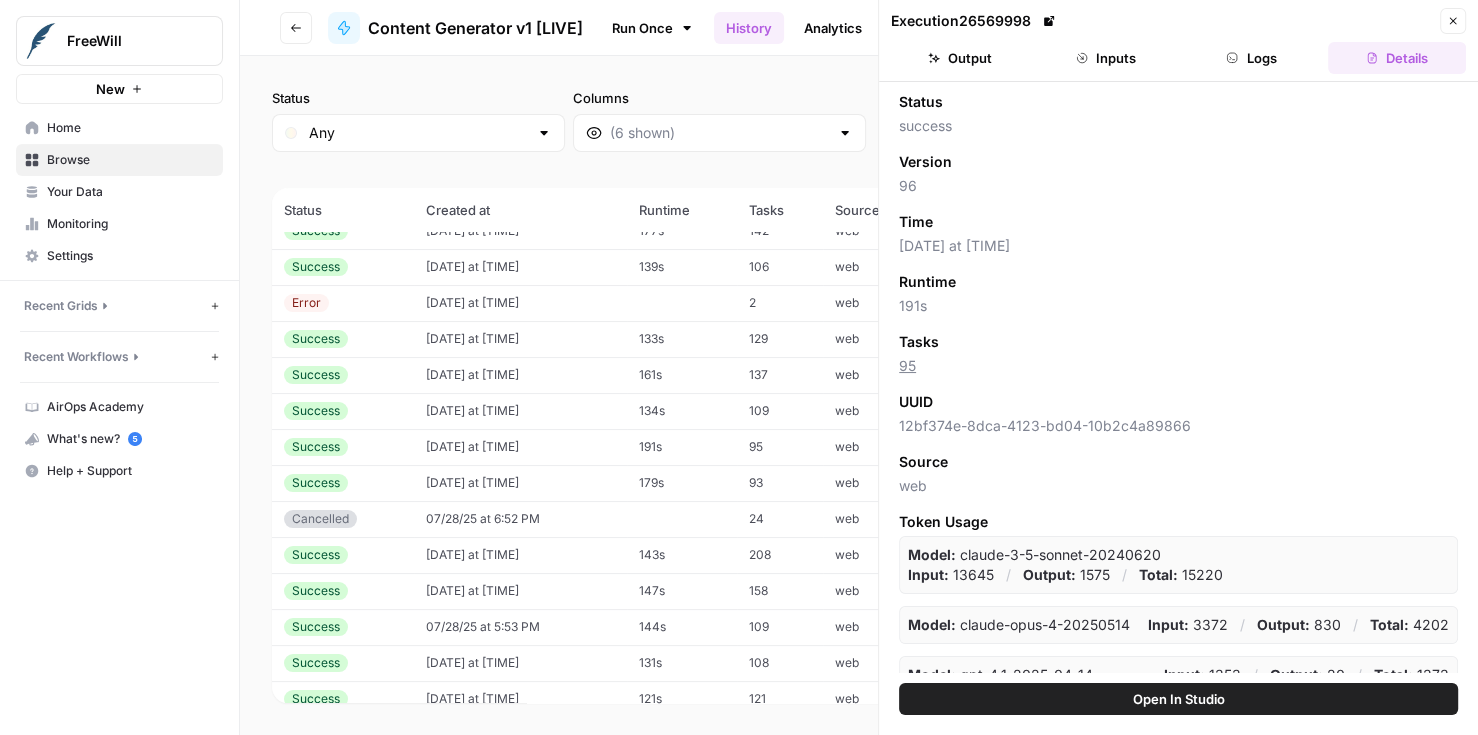 click 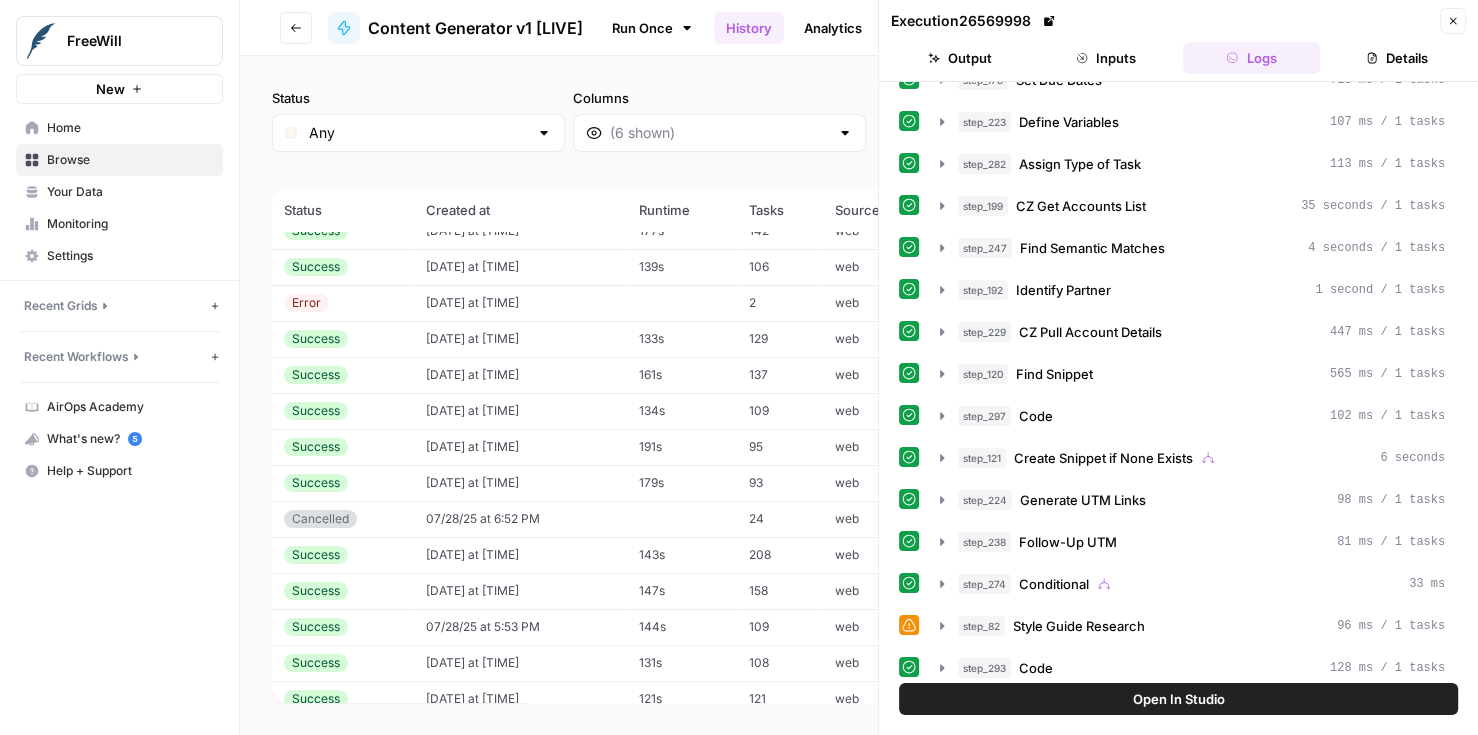 scroll, scrollTop: 190, scrollLeft: 0, axis: vertical 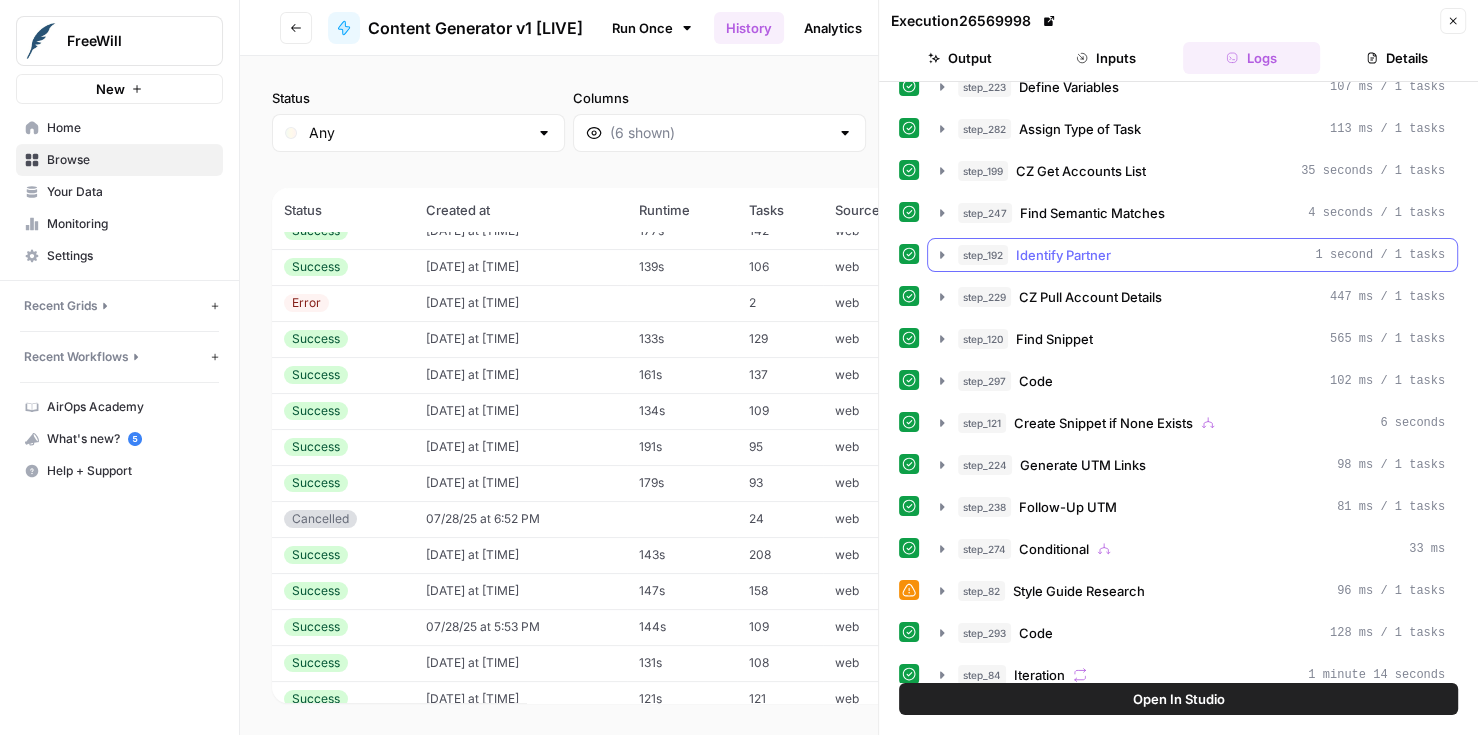 click 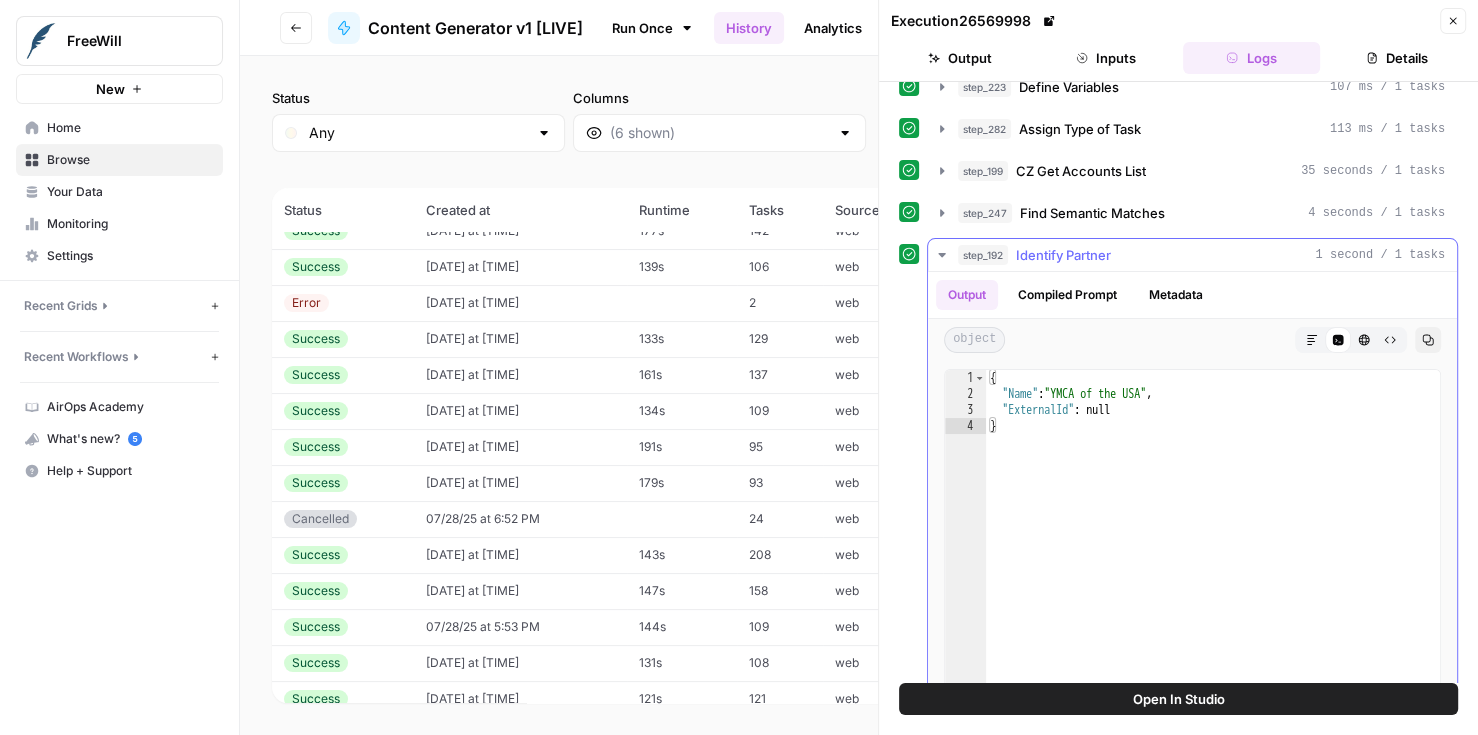 click 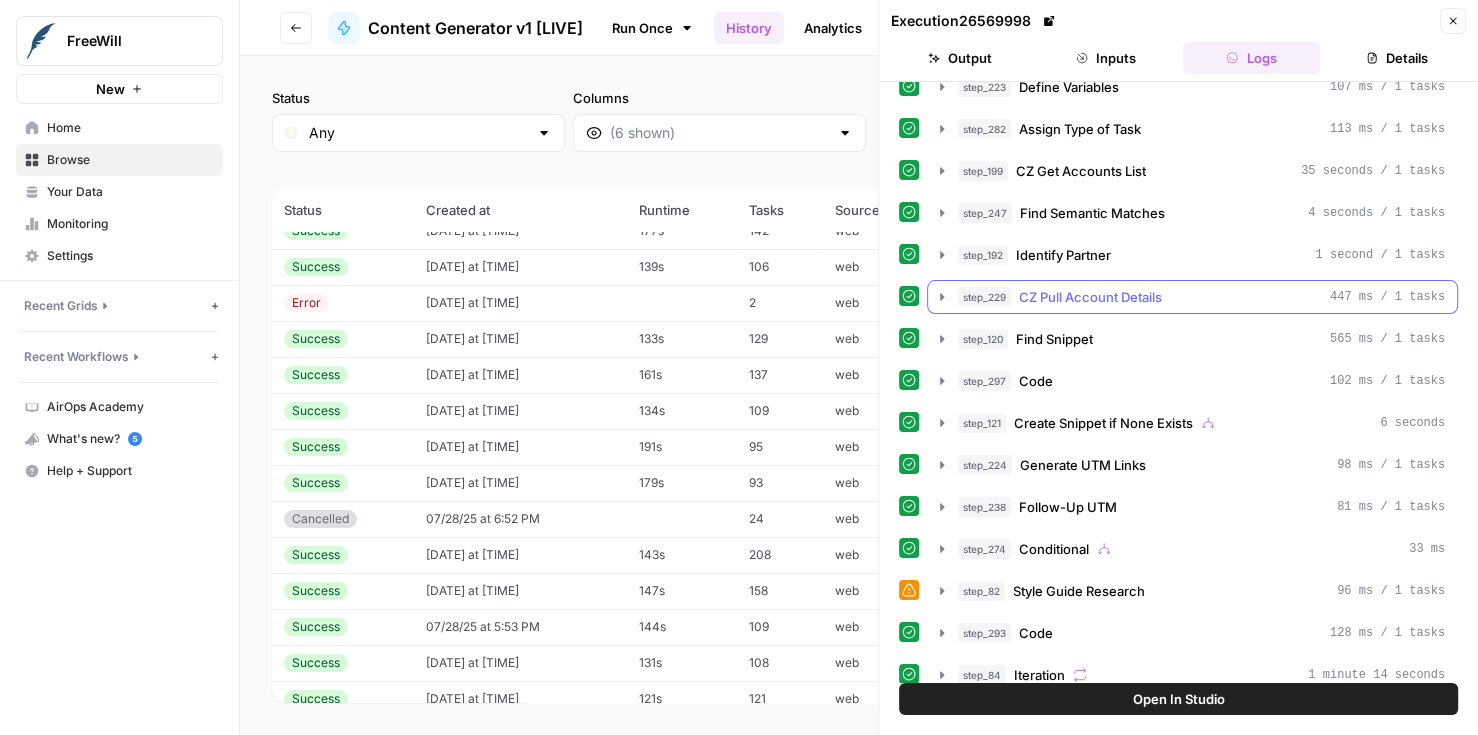 click 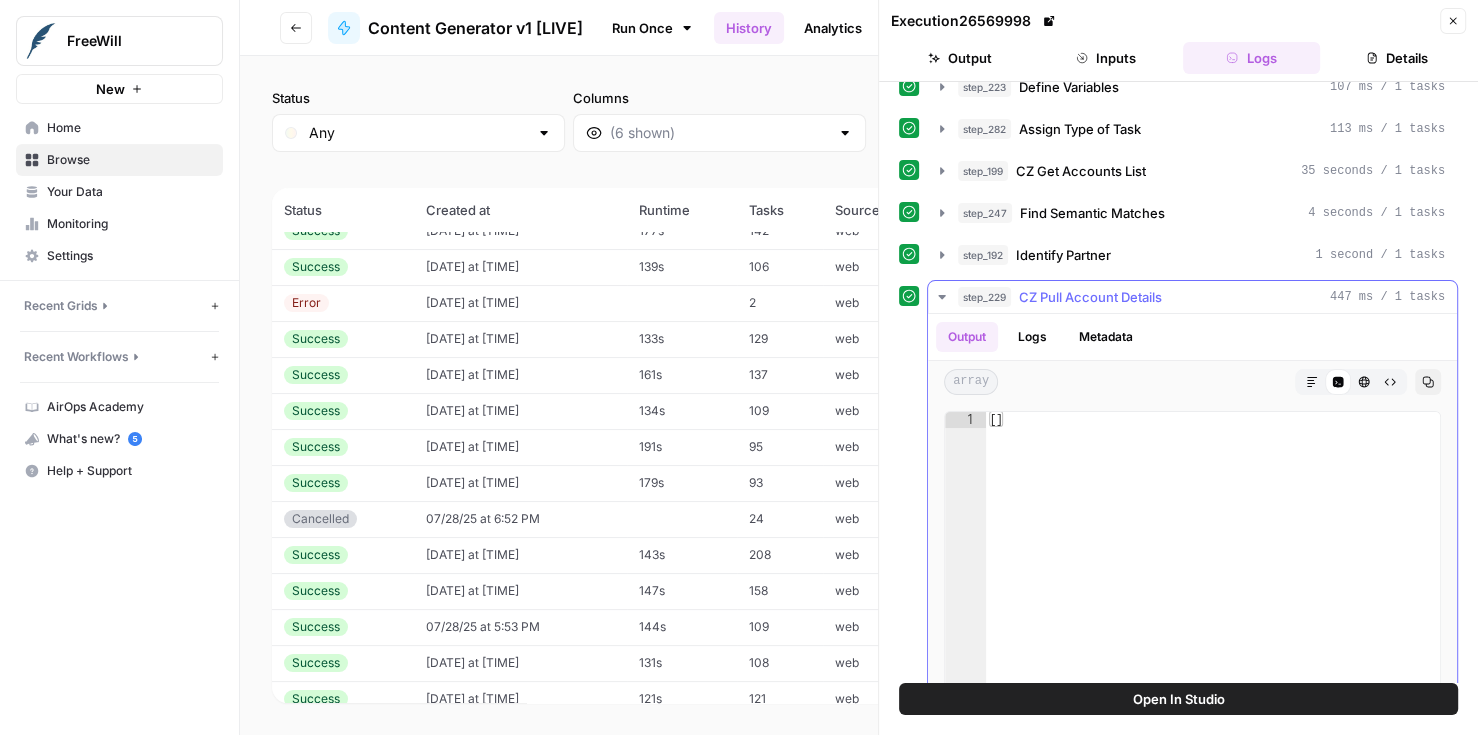 click 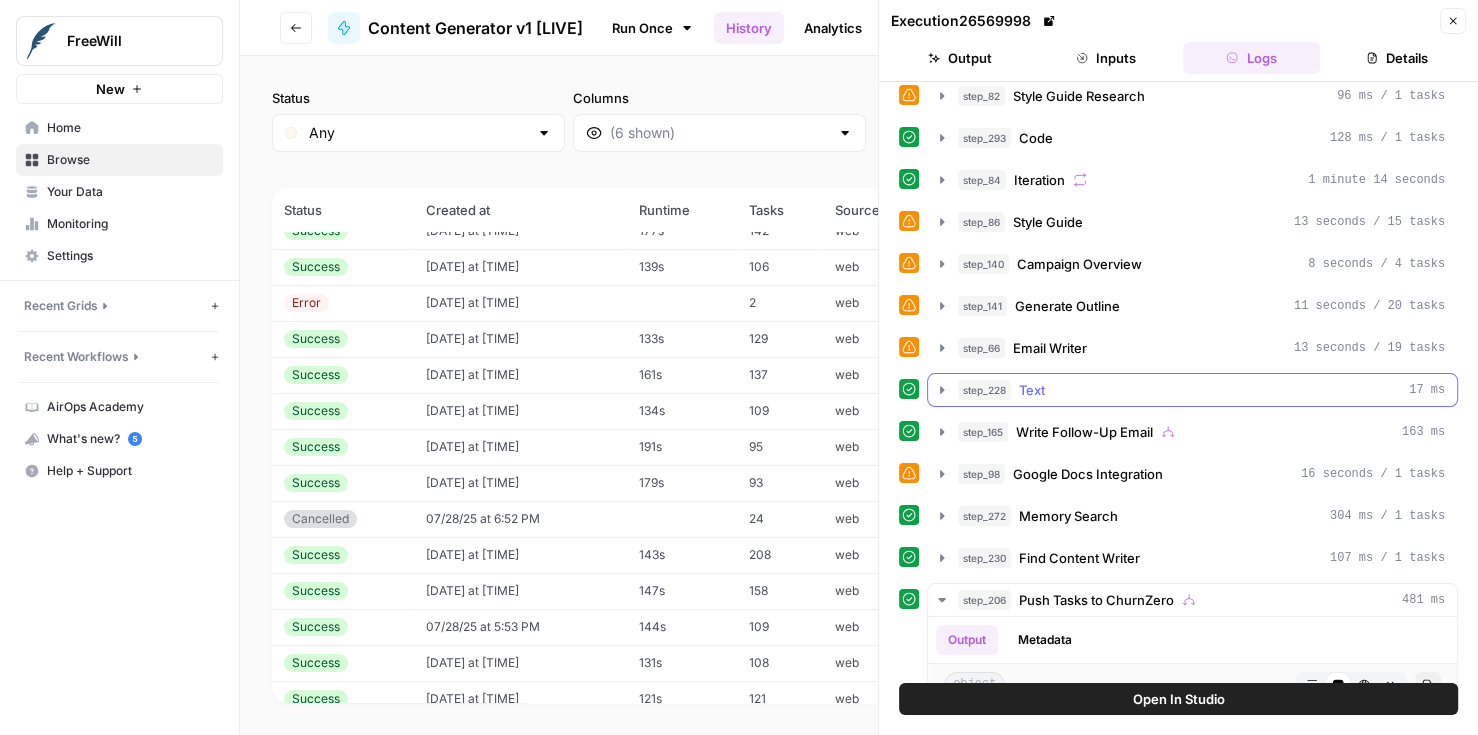 scroll, scrollTop: 693, scrollLeft: 0, axis: vertical 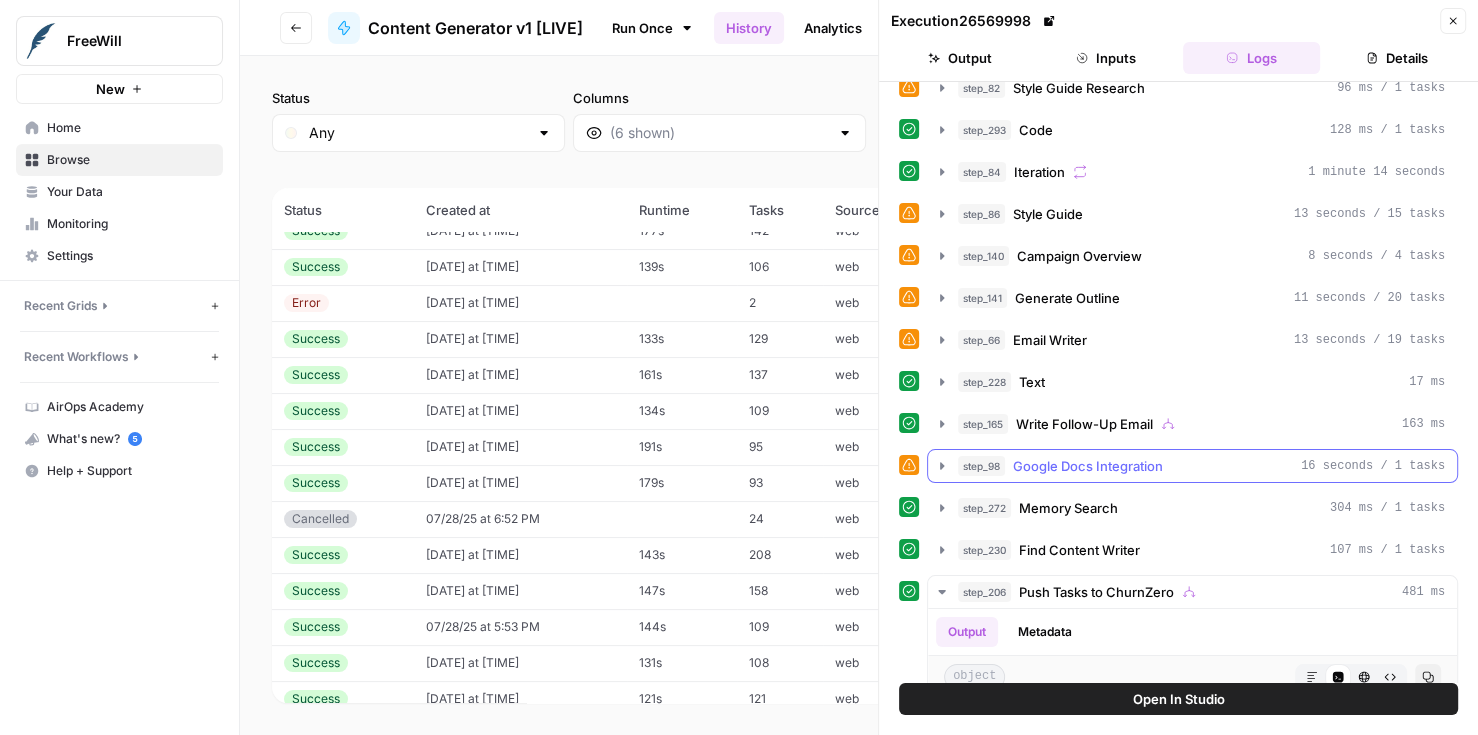 click 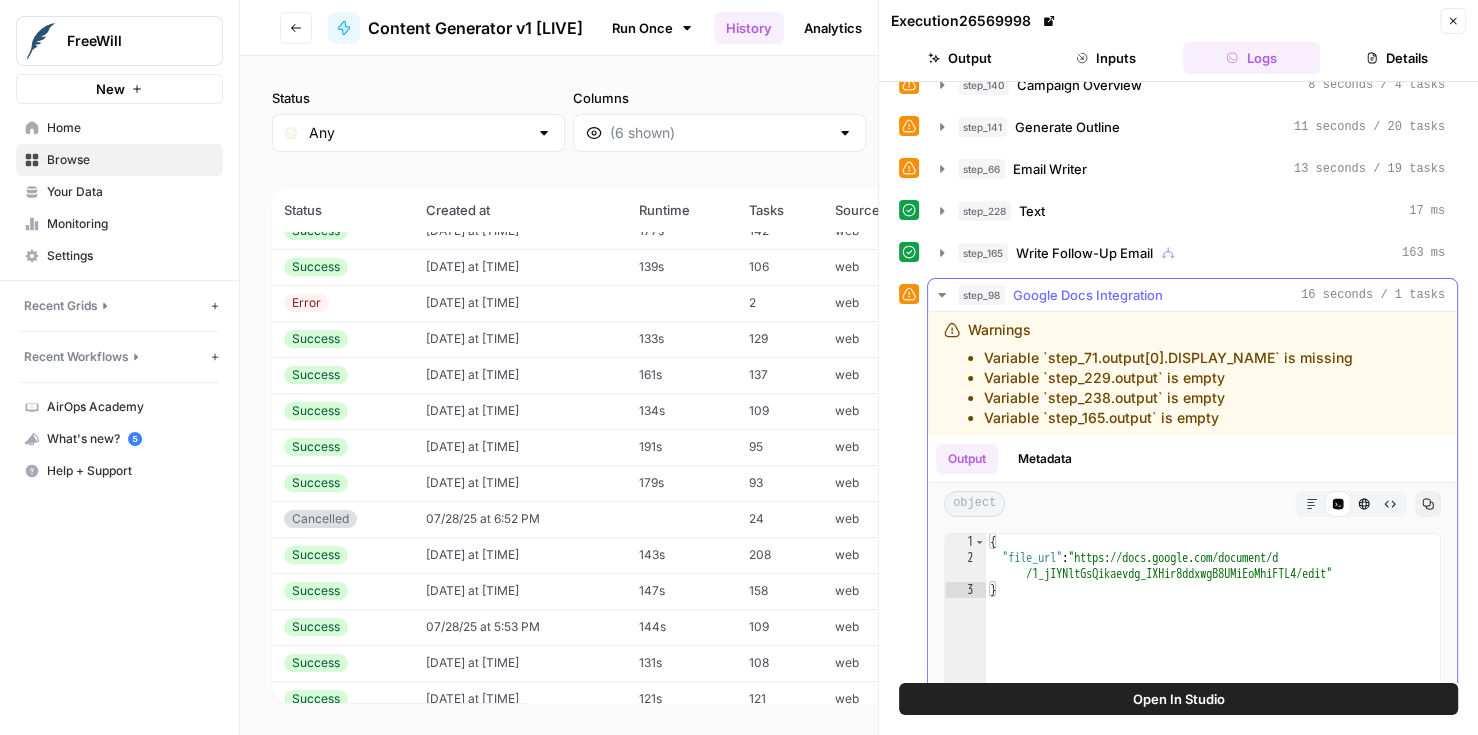 scroll, scrollTop: 865, scrollLeft: 0, axis: vertical 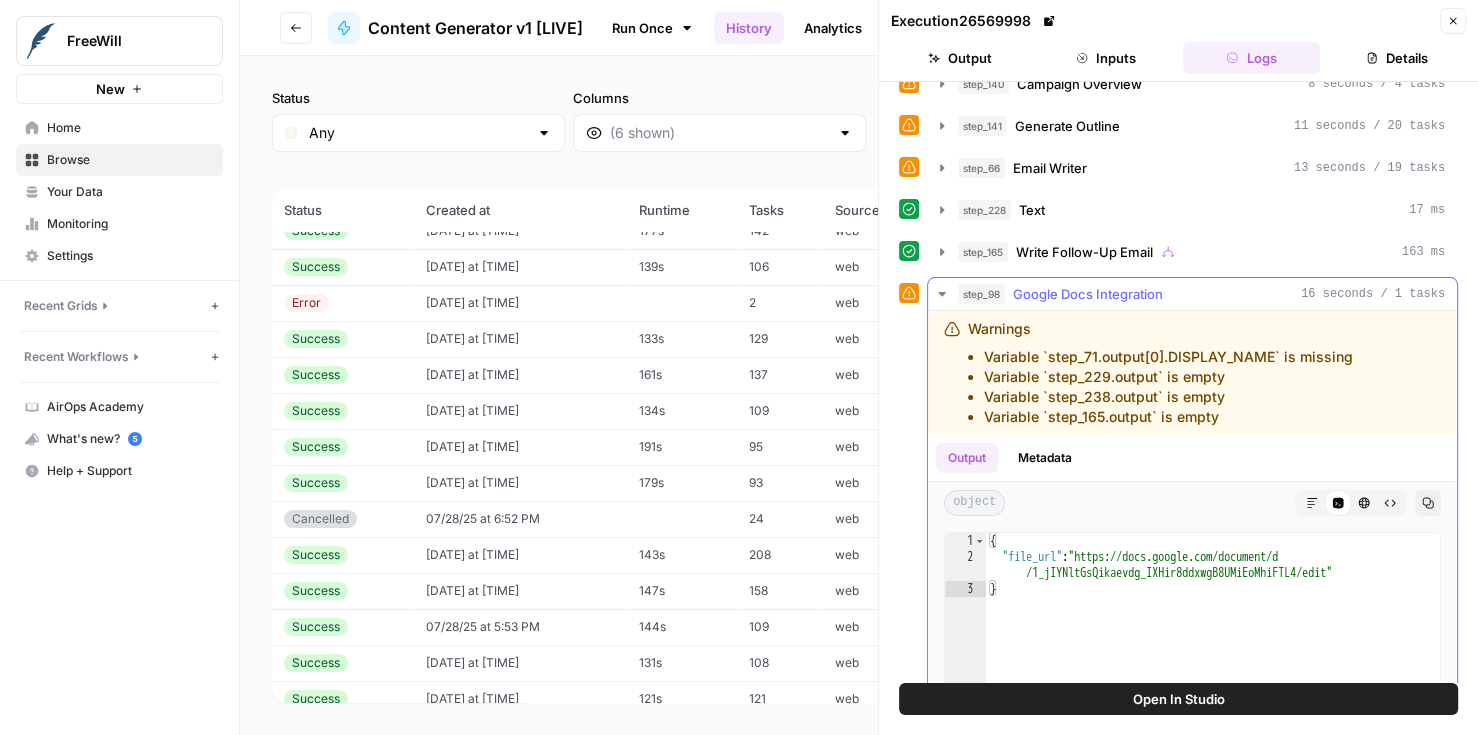 type on "**********" 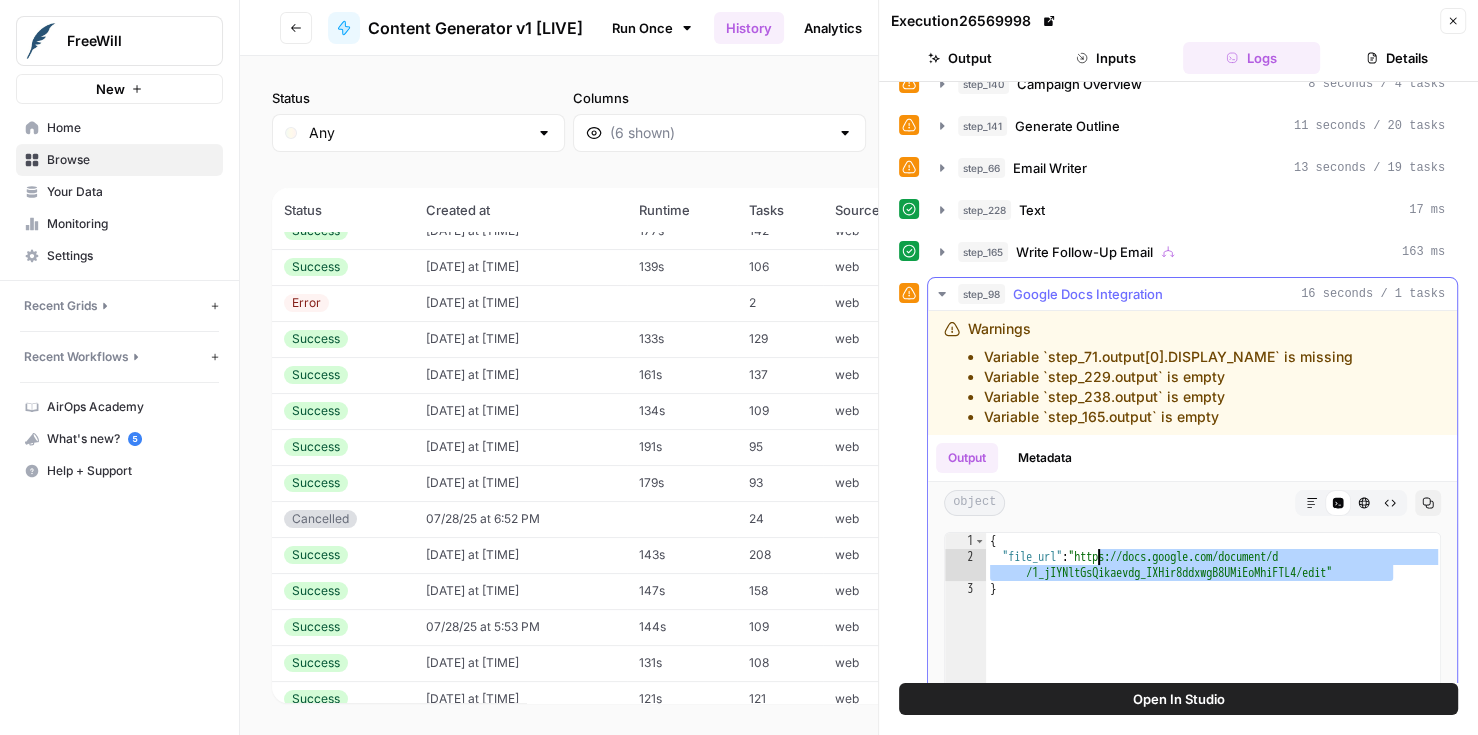 drag, startPoint x: 1390, startPoint y: 553, endPoint x: 1097, endPoint y: 534, distance: 293.6154 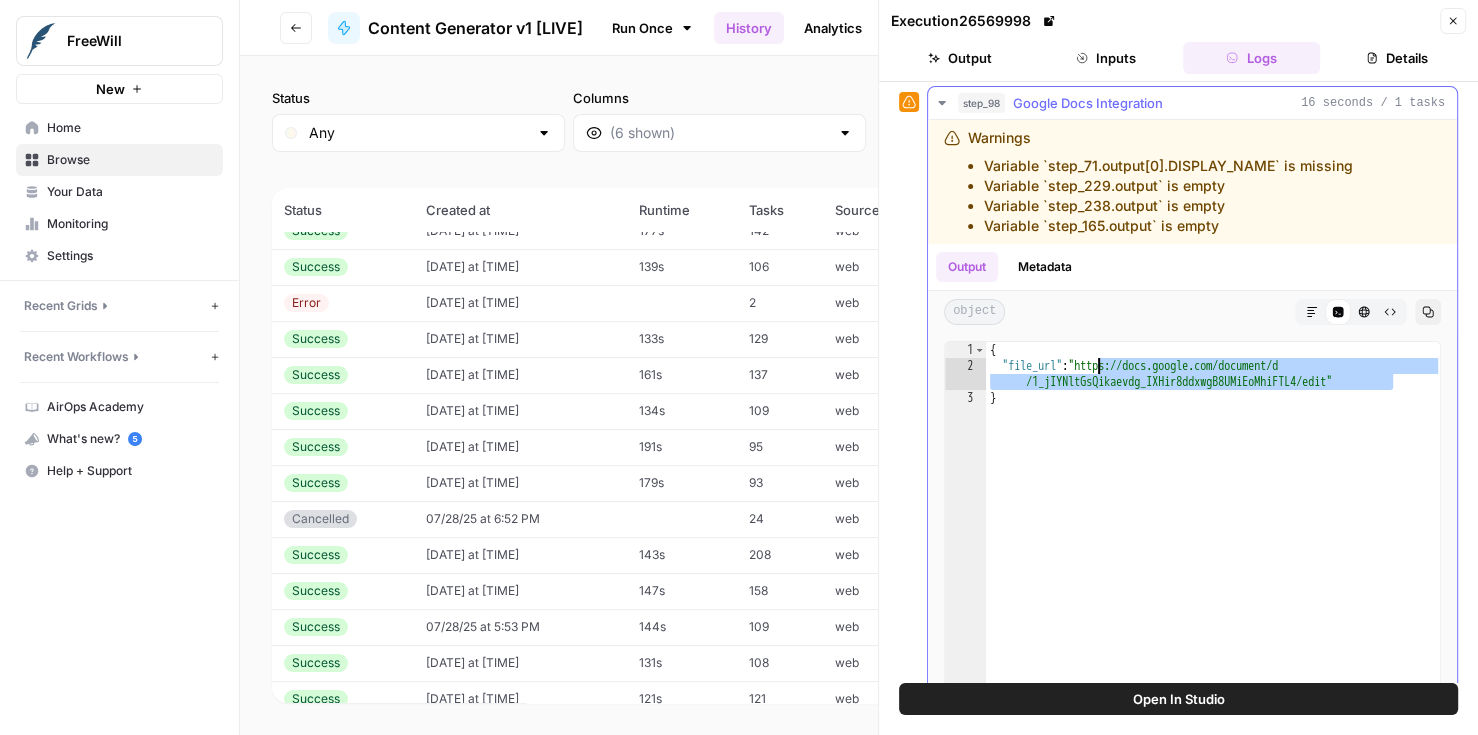 scroll, scrollTop: 971, scrollLeft: 0, axis: vertical 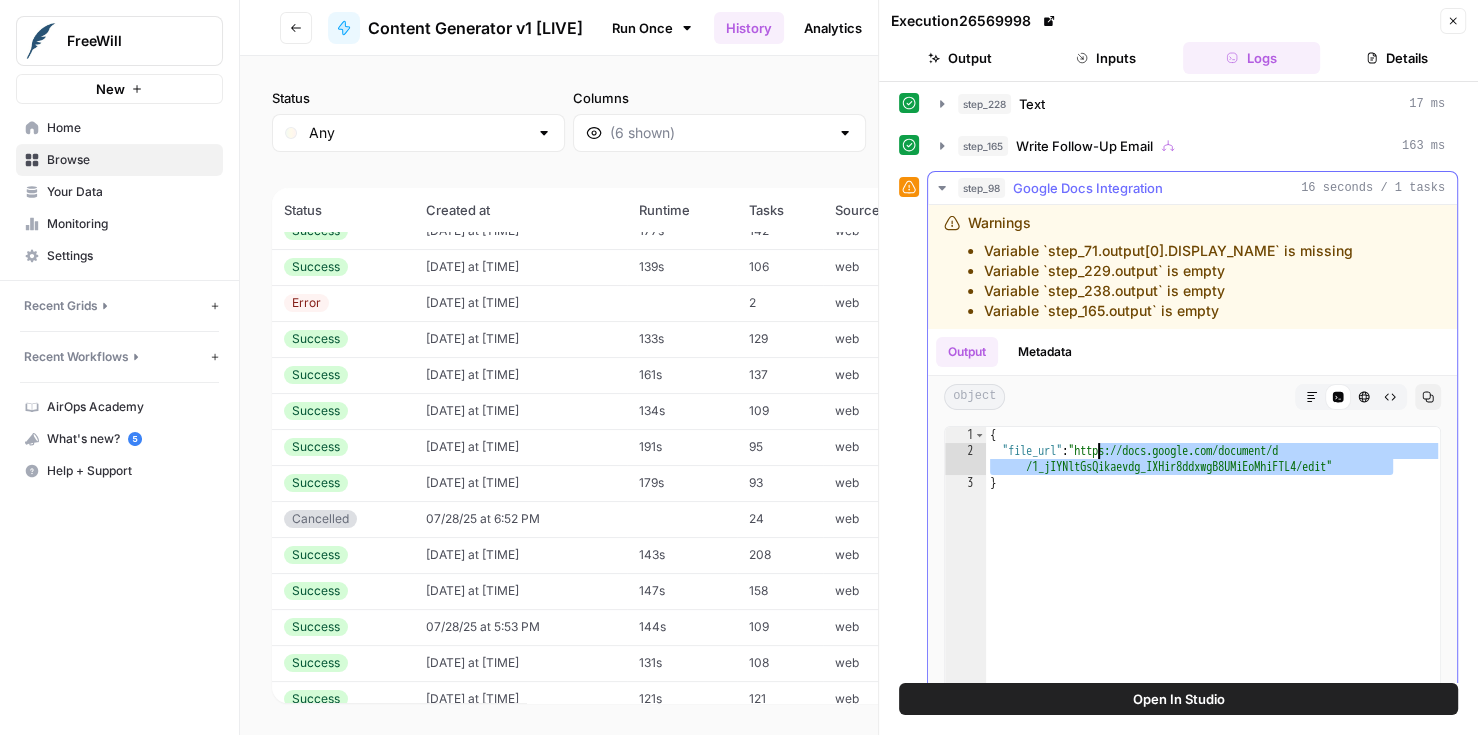 click 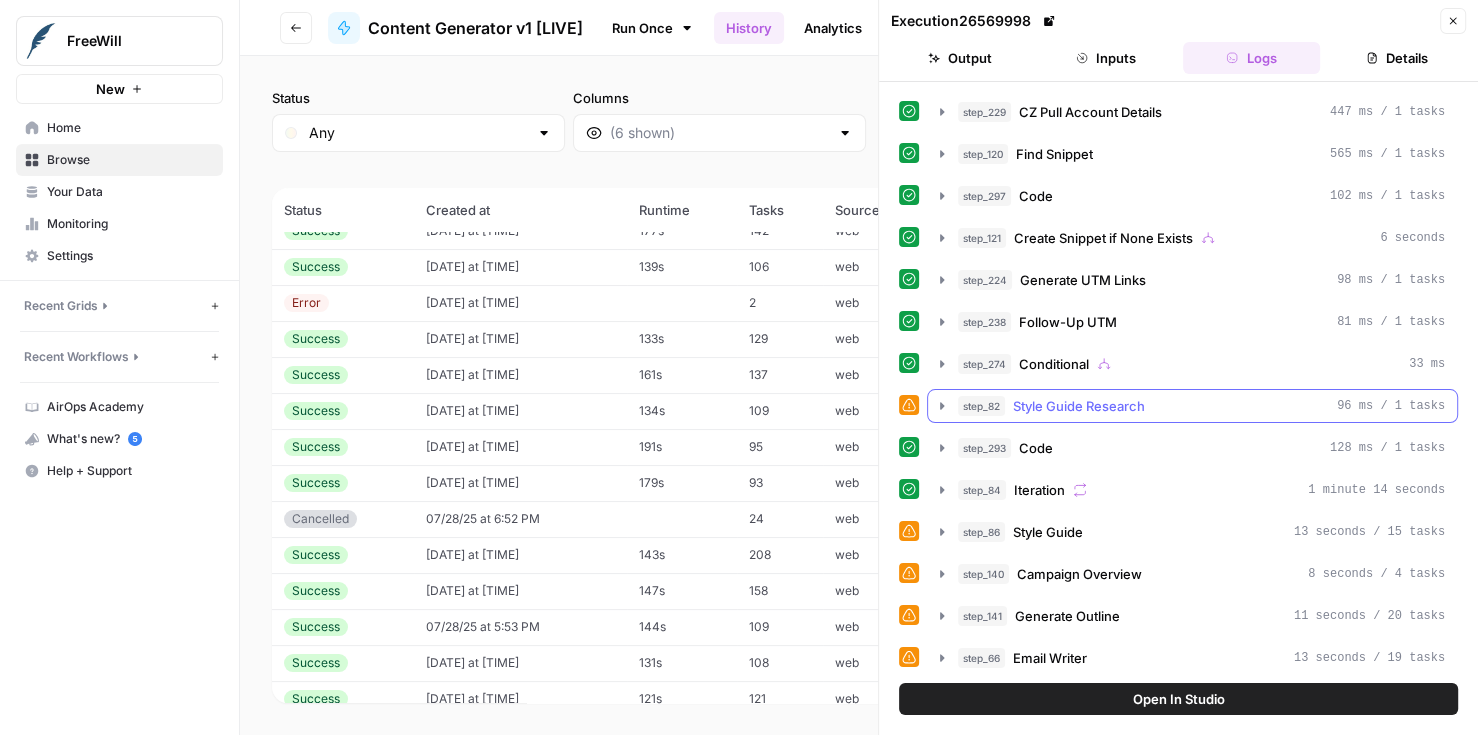 scroll, scrollTop: 373, scrollLeft: 0, axis: vertical 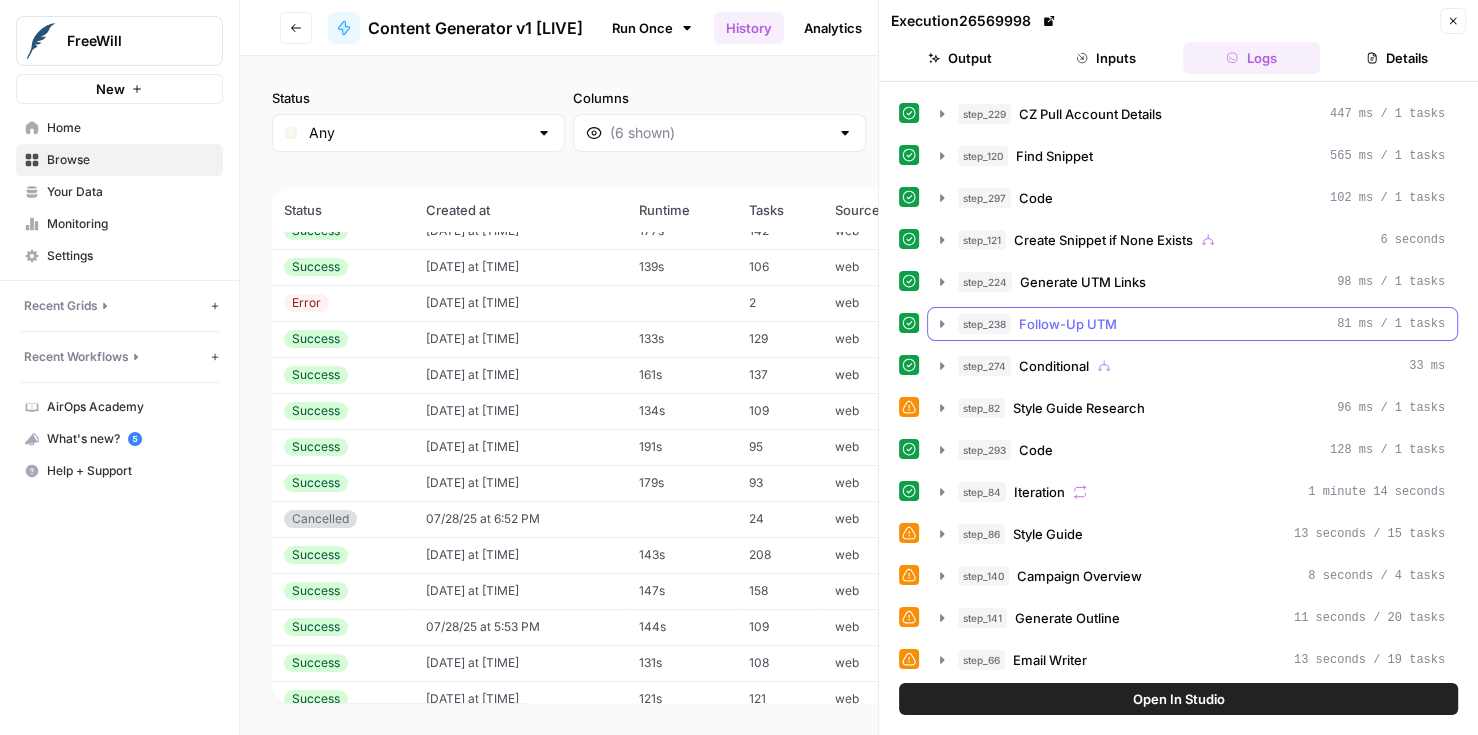 click 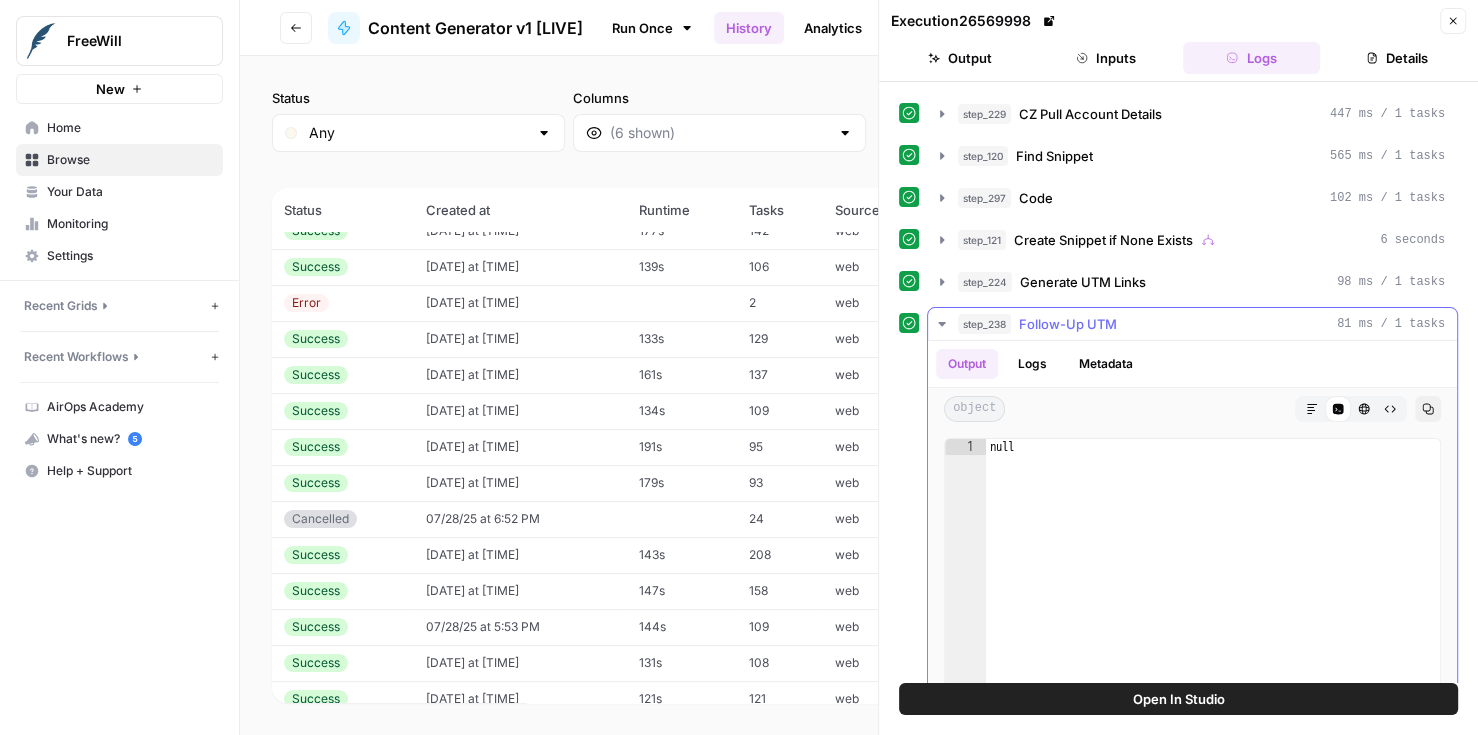 click 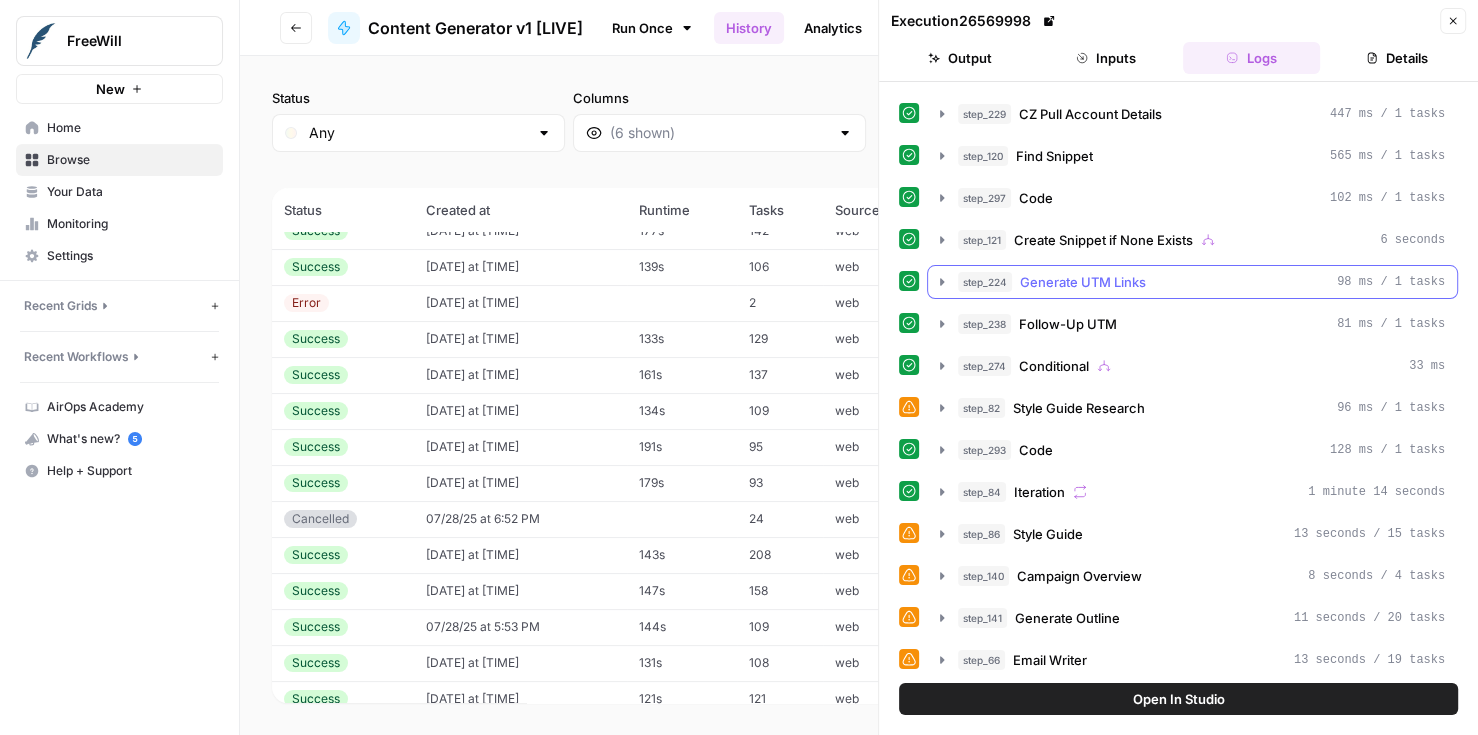 click 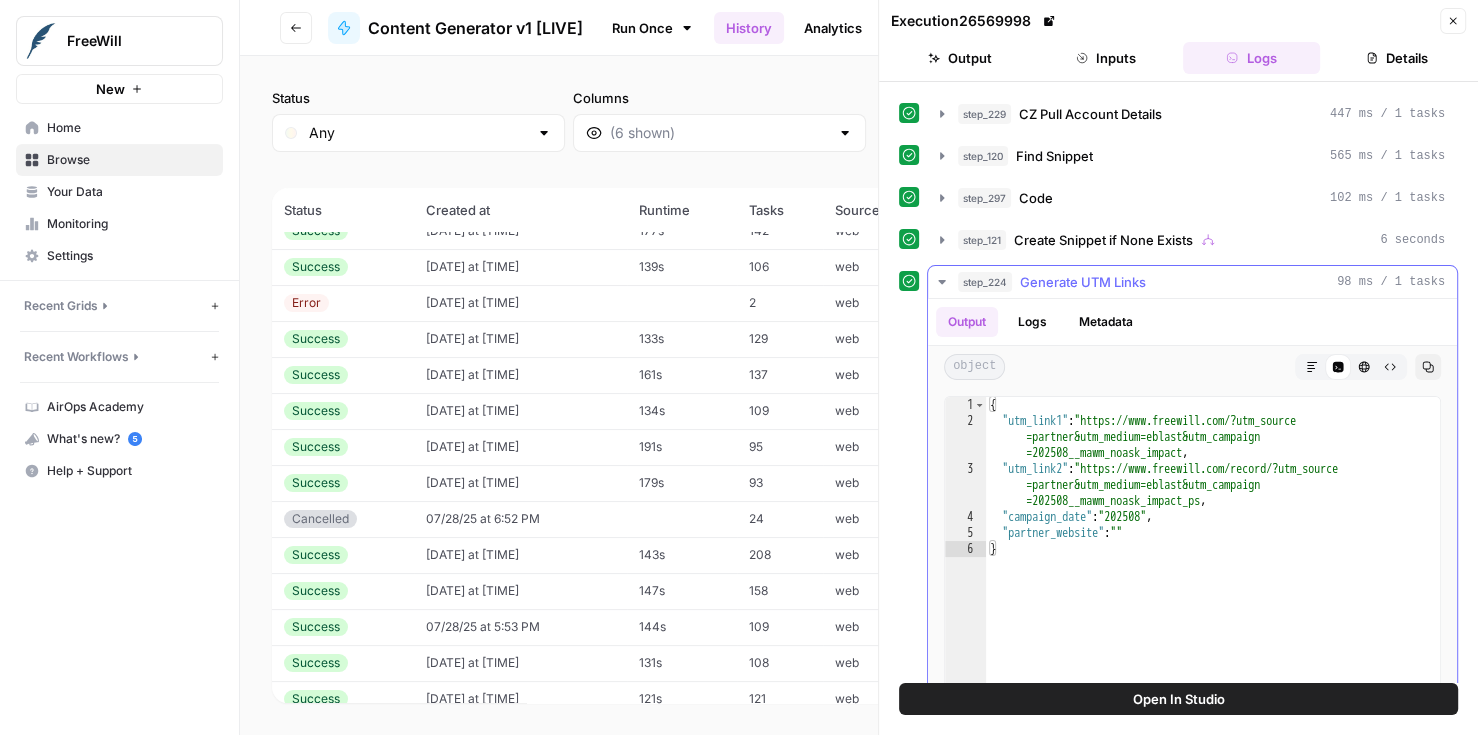 click 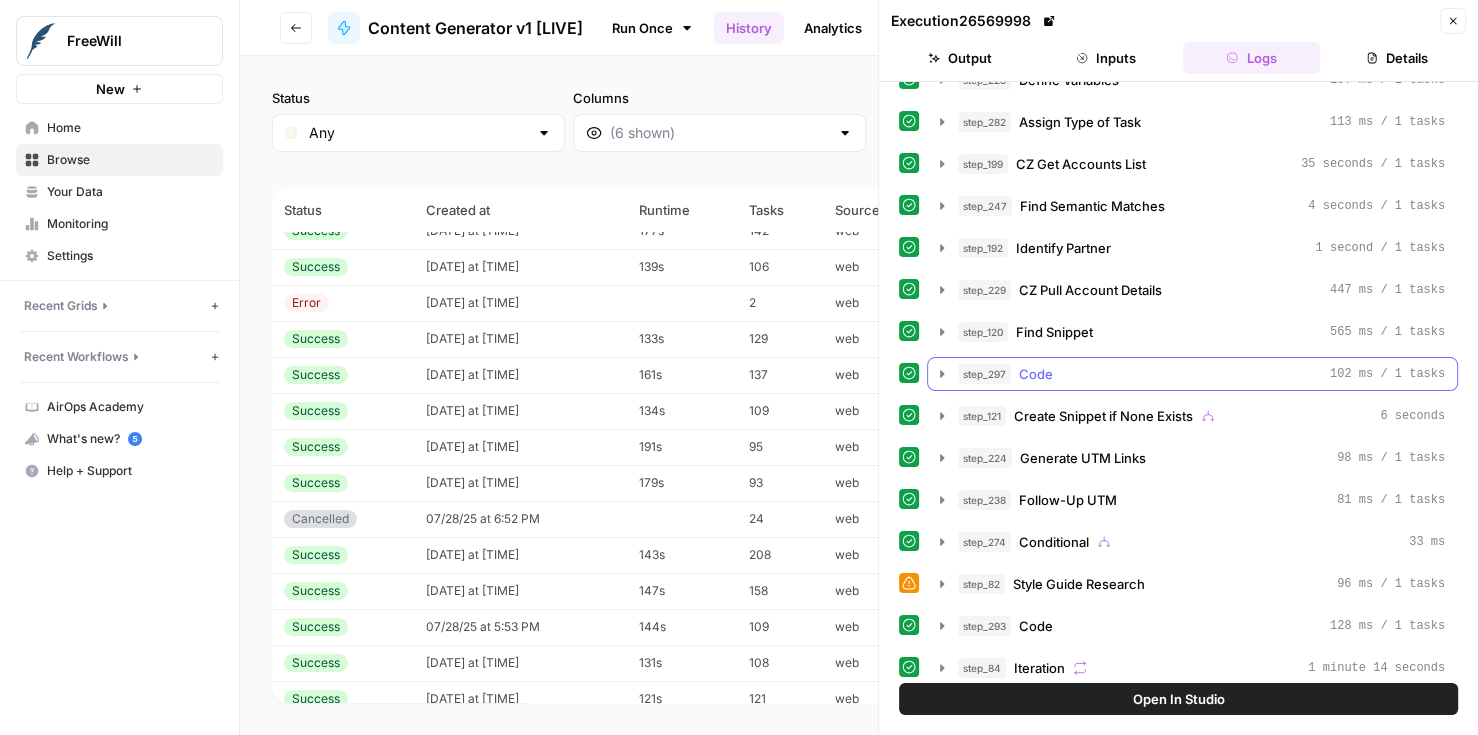 scroll, scrollTop: 194, scrollLeft: 0, axis: vertical 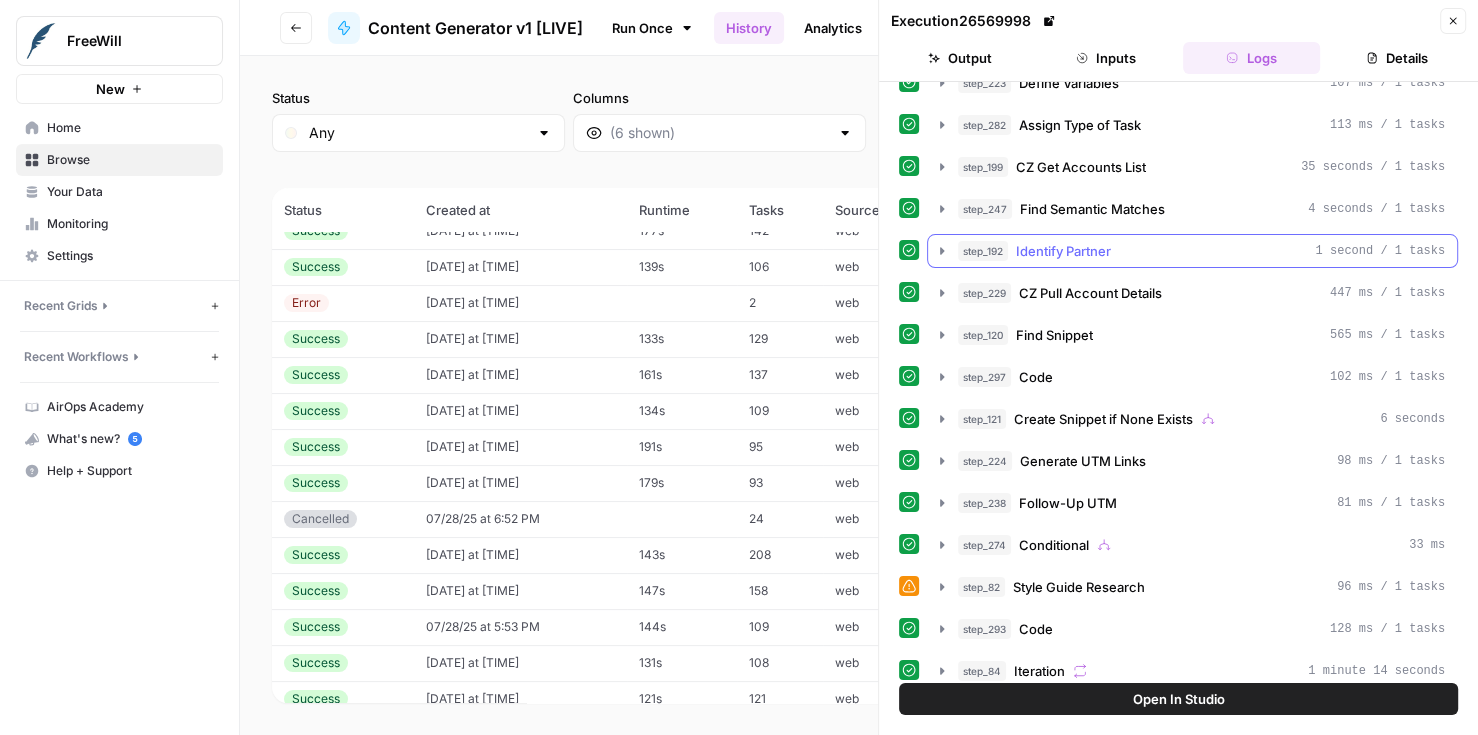 click 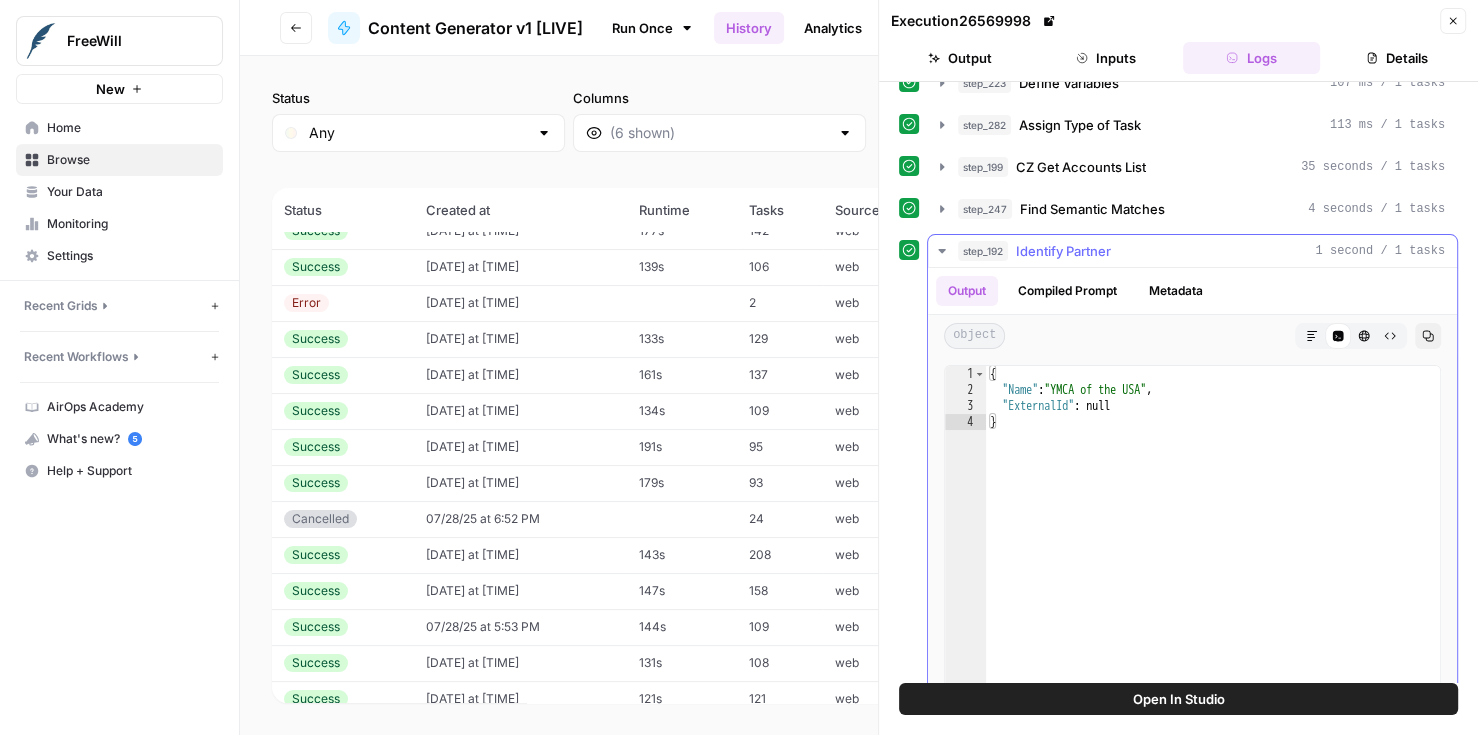 type on "**********" 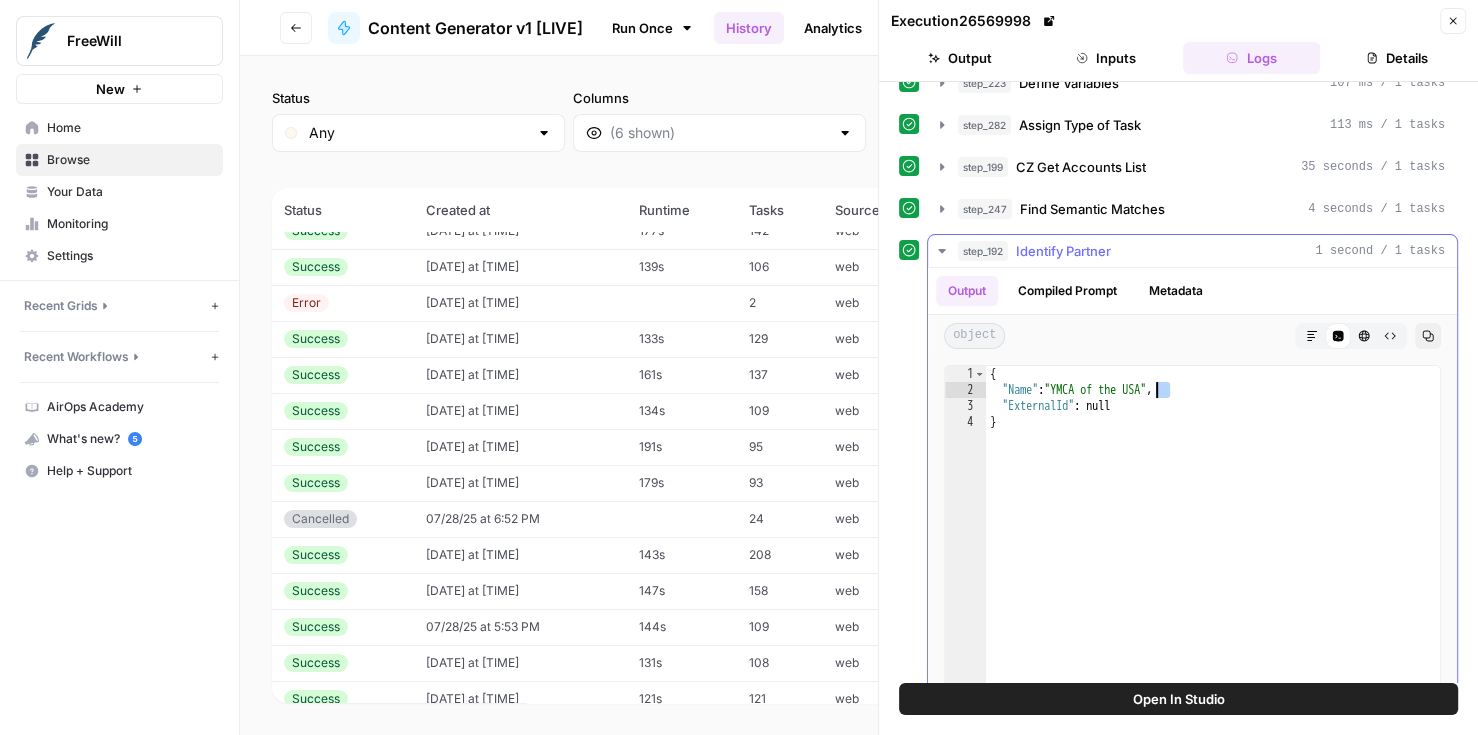 drag, startPoint x: 1171, startPoint y: 380, endPoint x: 1136, endPoint y: 374, distance: 35.510563 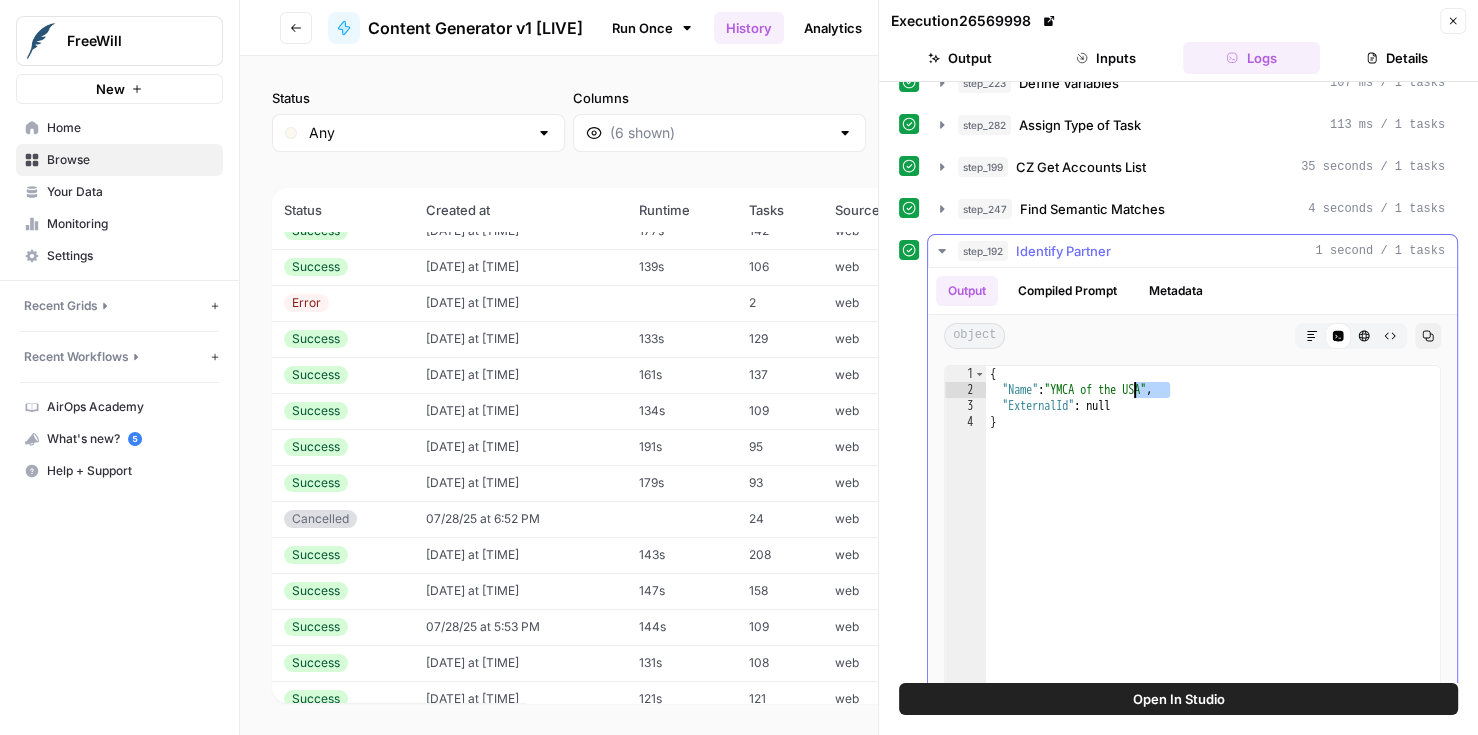 click on "{    "Name" :  "YMCA of the USA" ,    "ExternalId" : null }" at bounding box center (1214, 579) 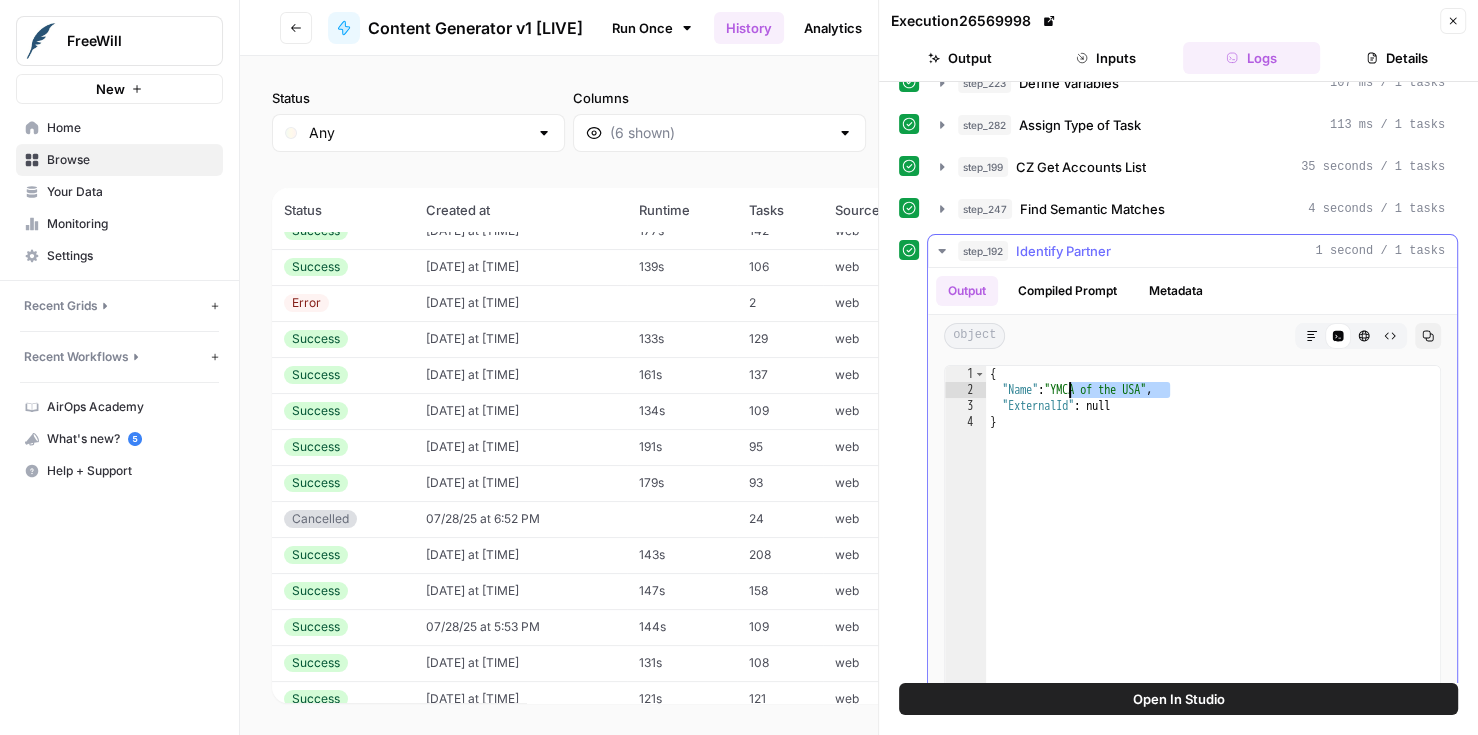 drag, startPoint x: 1172, startPoint y: 380, endPoint x: 1069, endPoint y: 379, distance: 103.00485 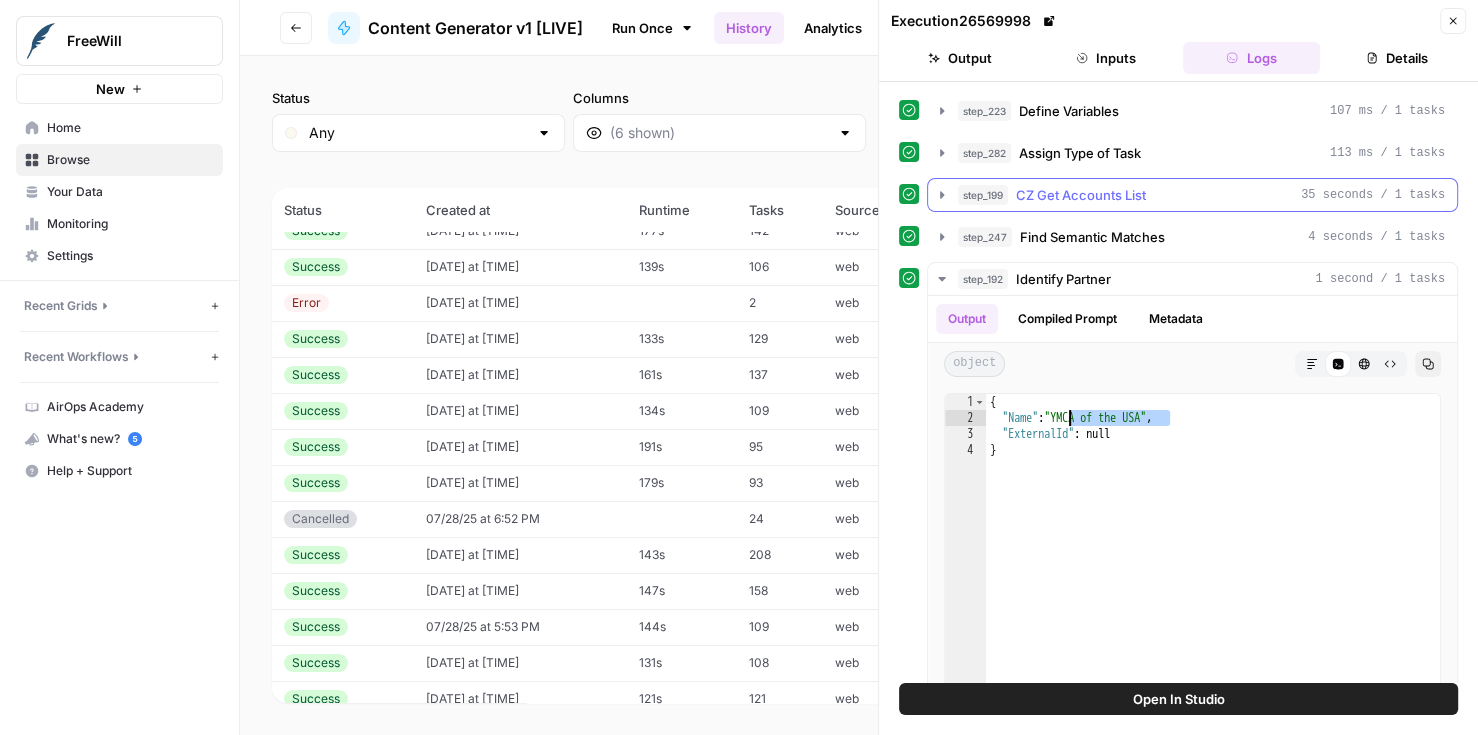 scroll, scrollTop: 172, scrollLeft: 0, axis: vertical 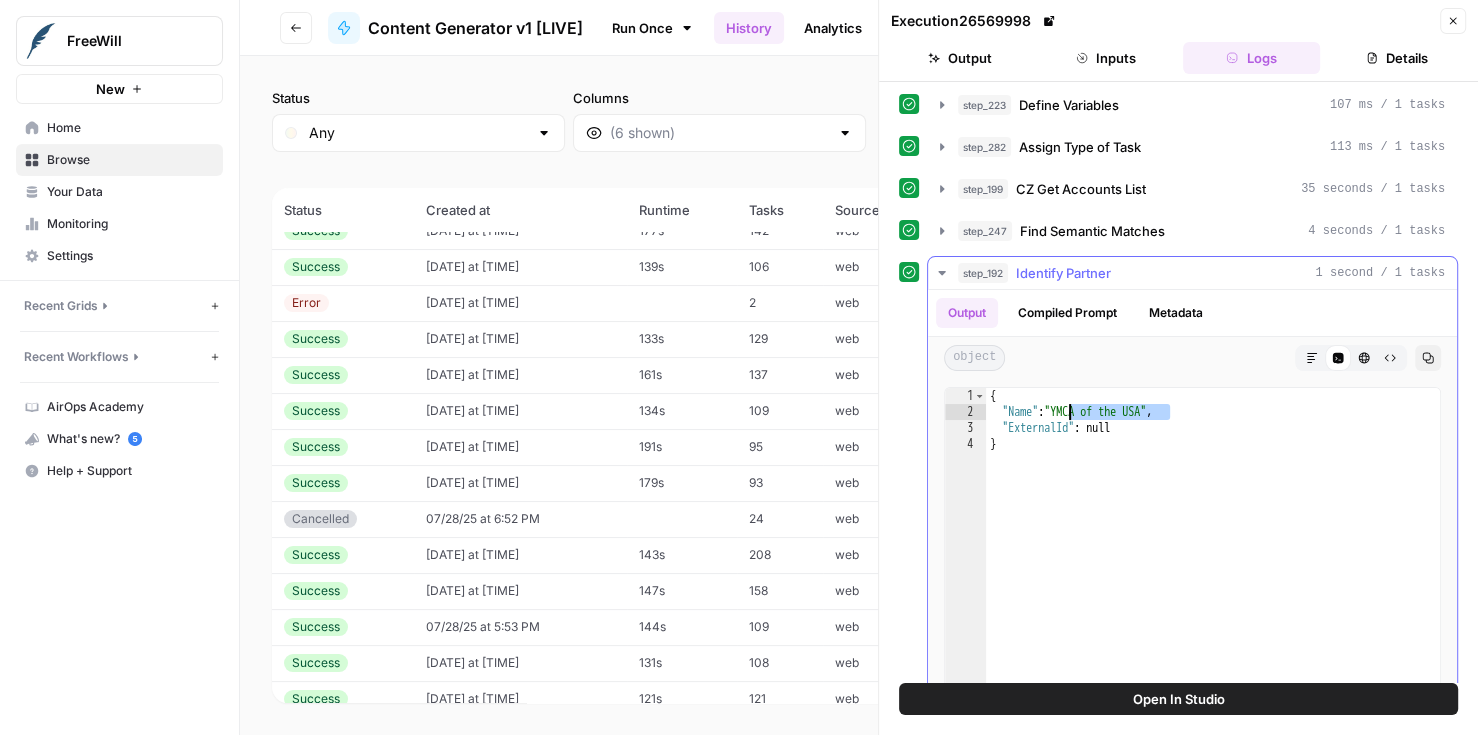 click 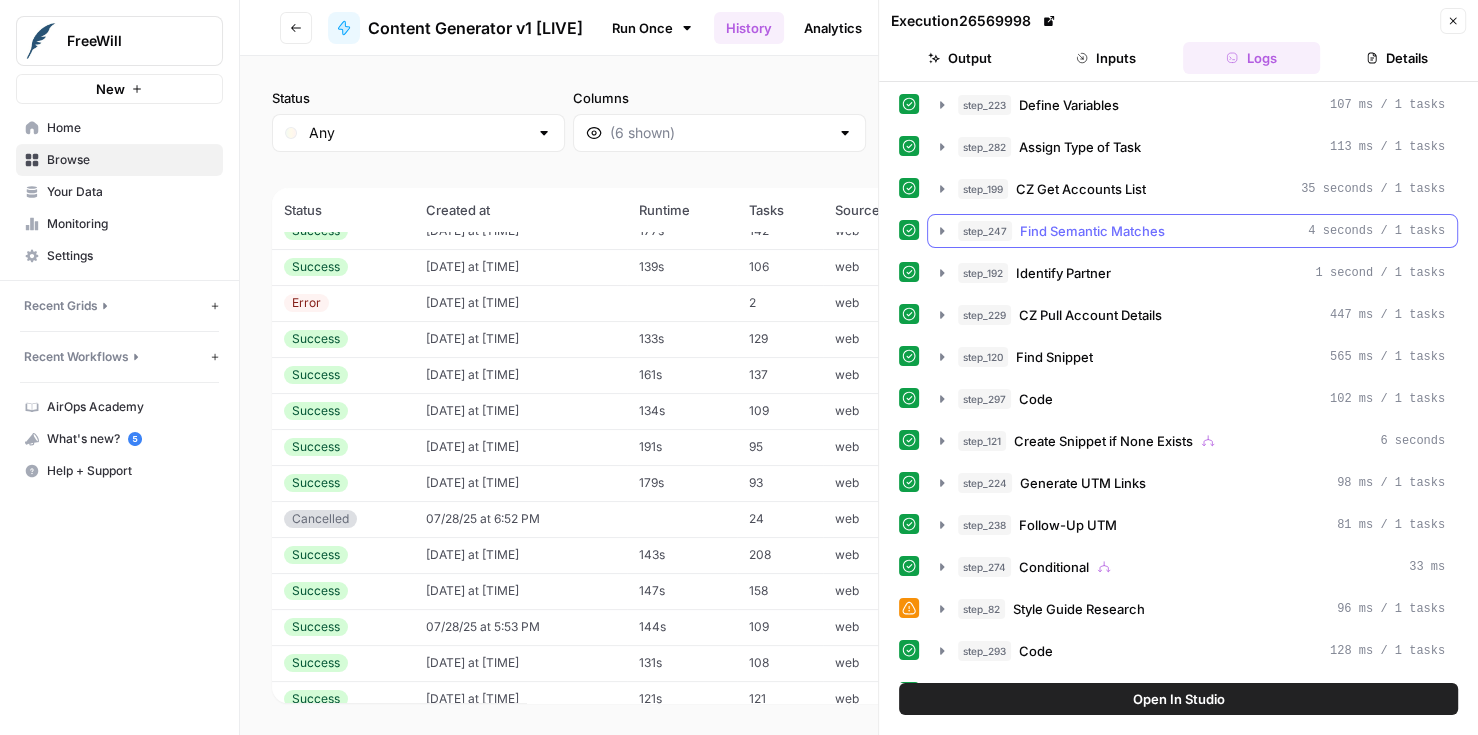 click 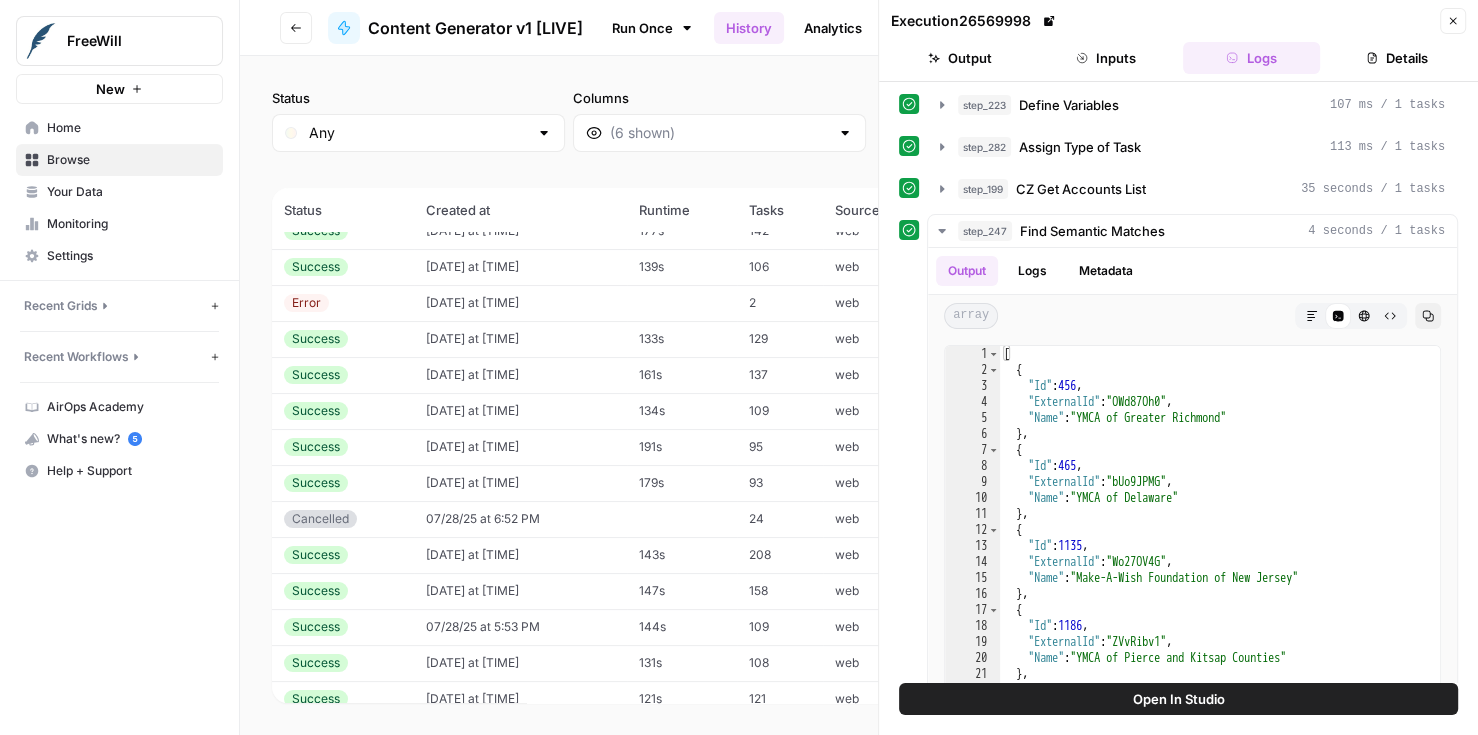 click on "(5616 records)" at bounding box center [859, 170] 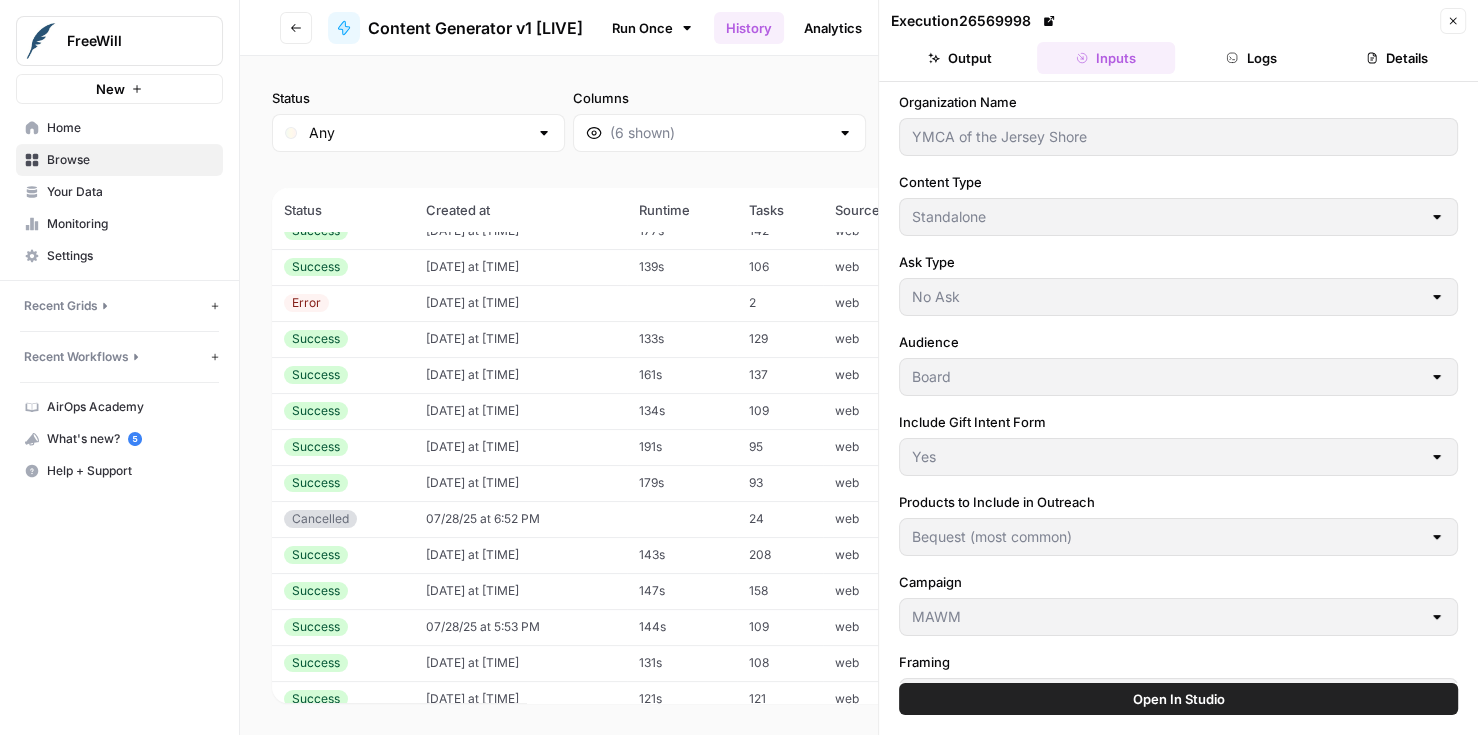 scroll, scrollTop: 2, scrollLeft: 0, axis: vertical 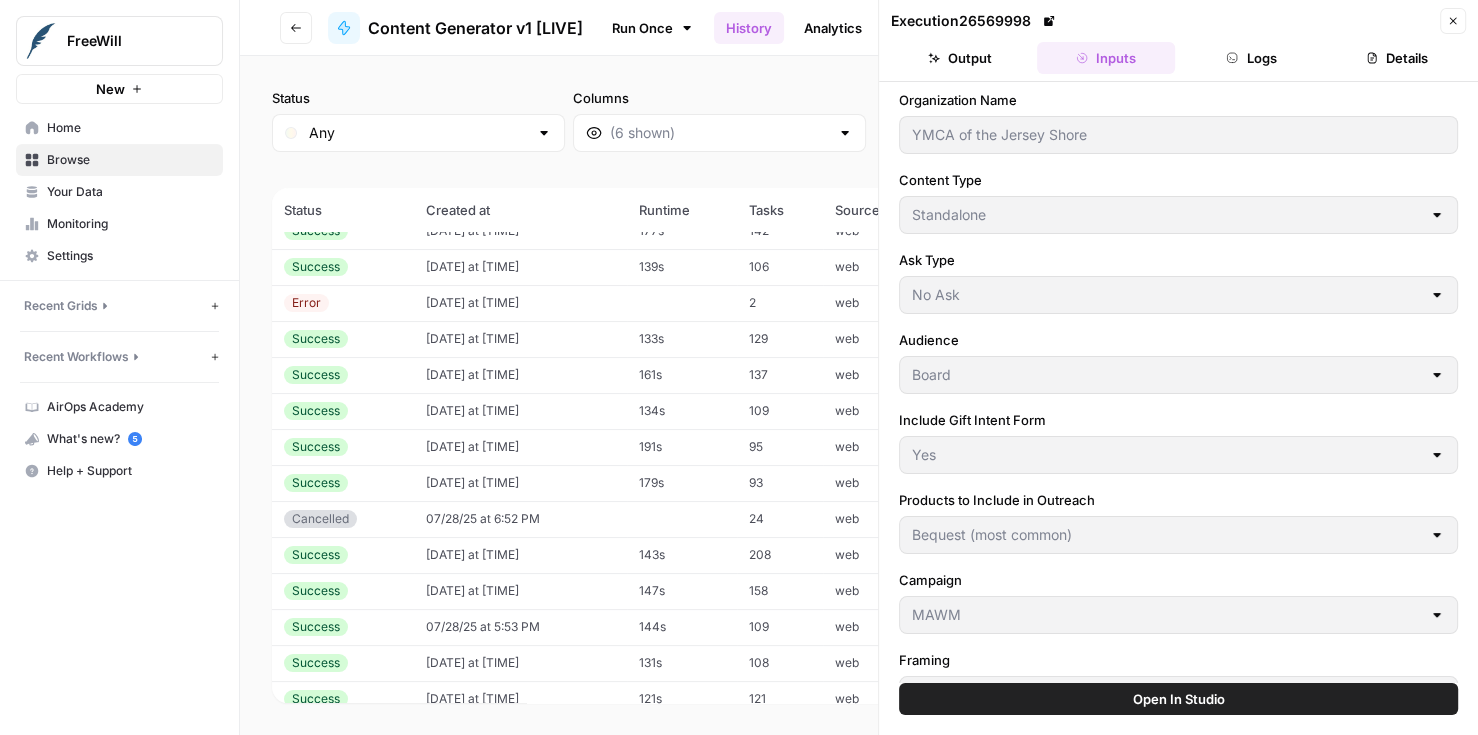 click 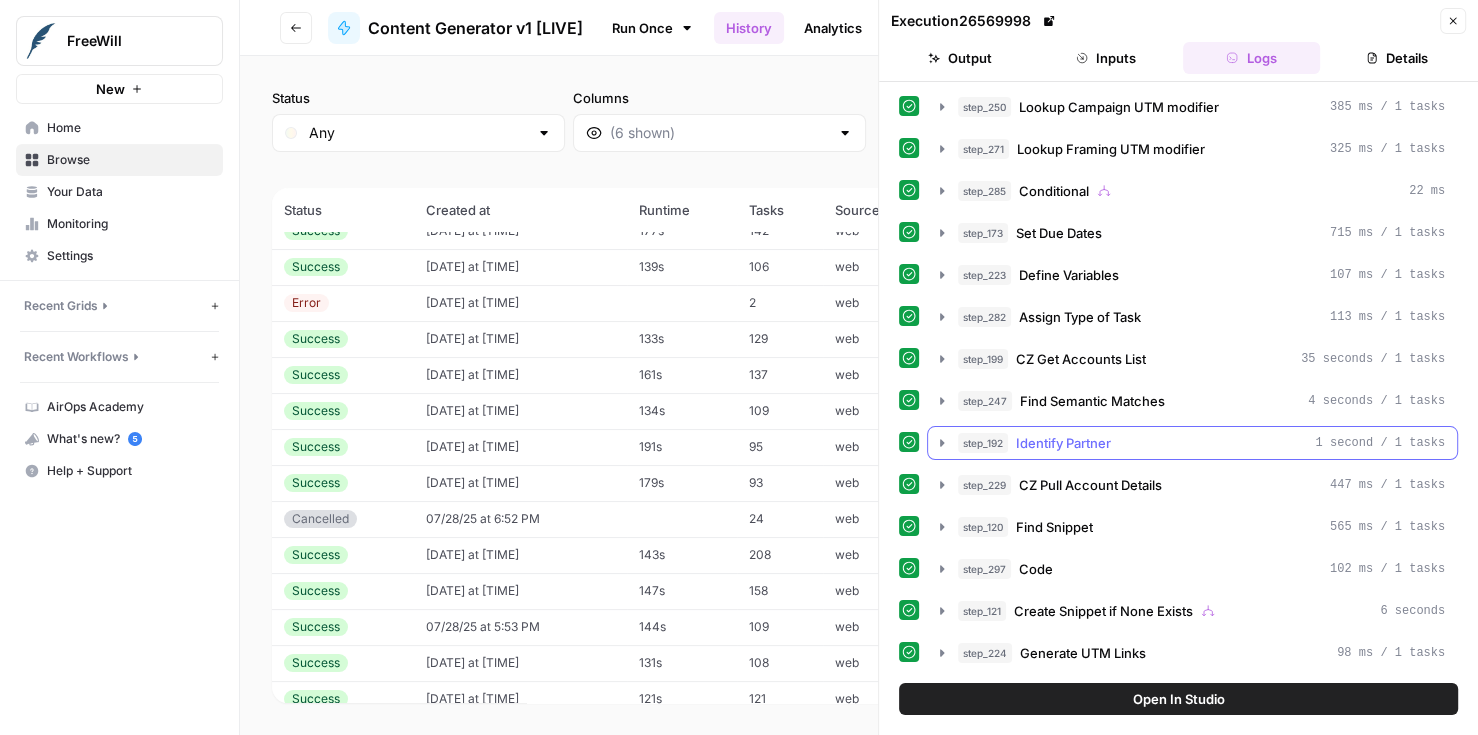 click 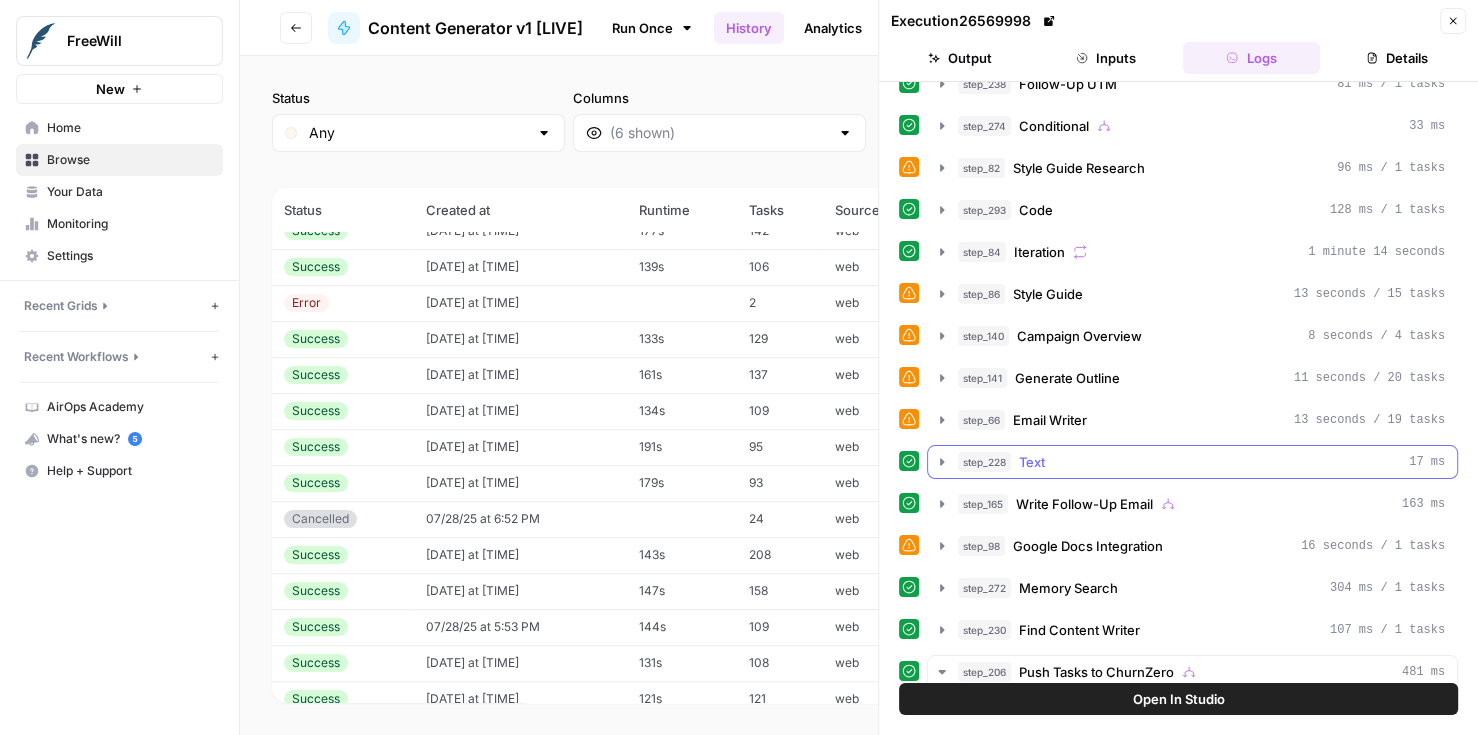 scroll, scrollTop: 1125, scrollLeft: 0, axis: vertical 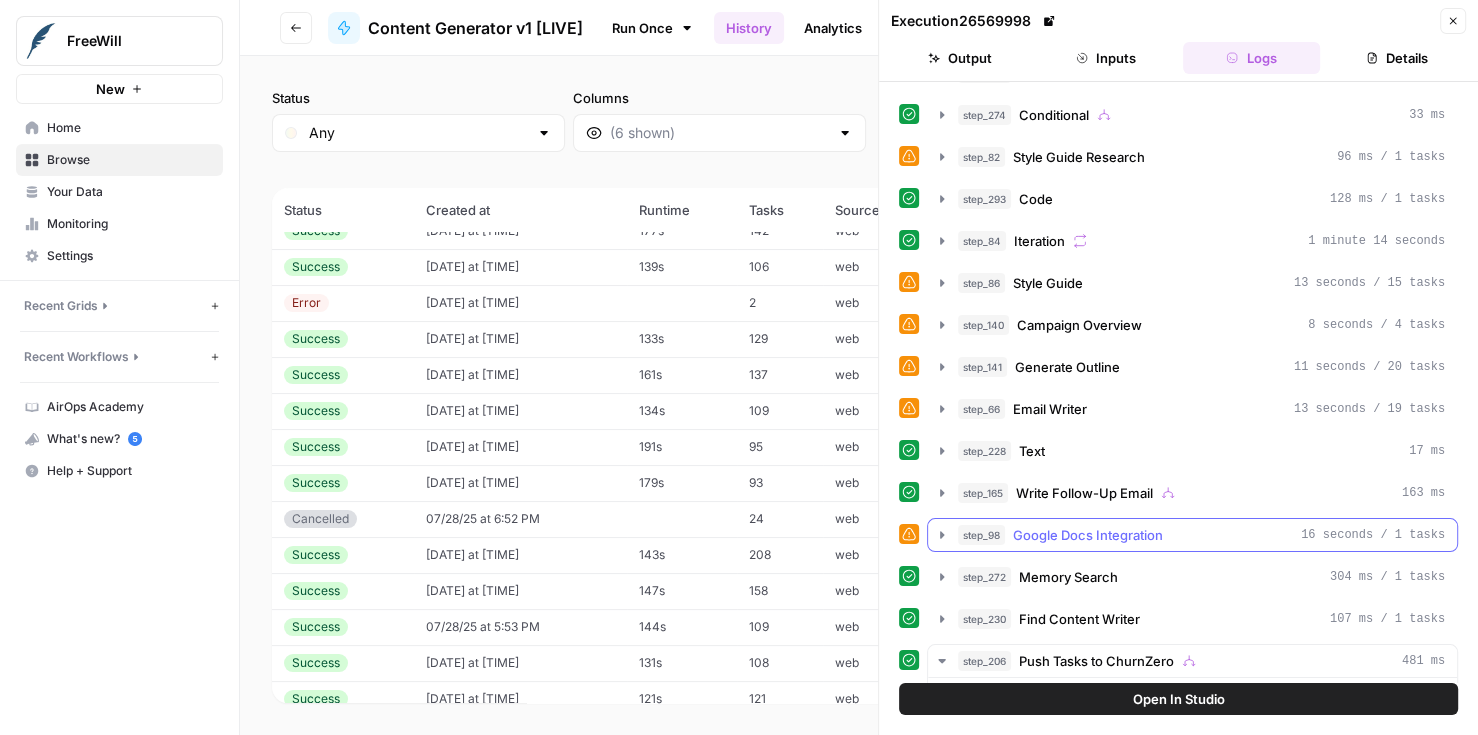 click 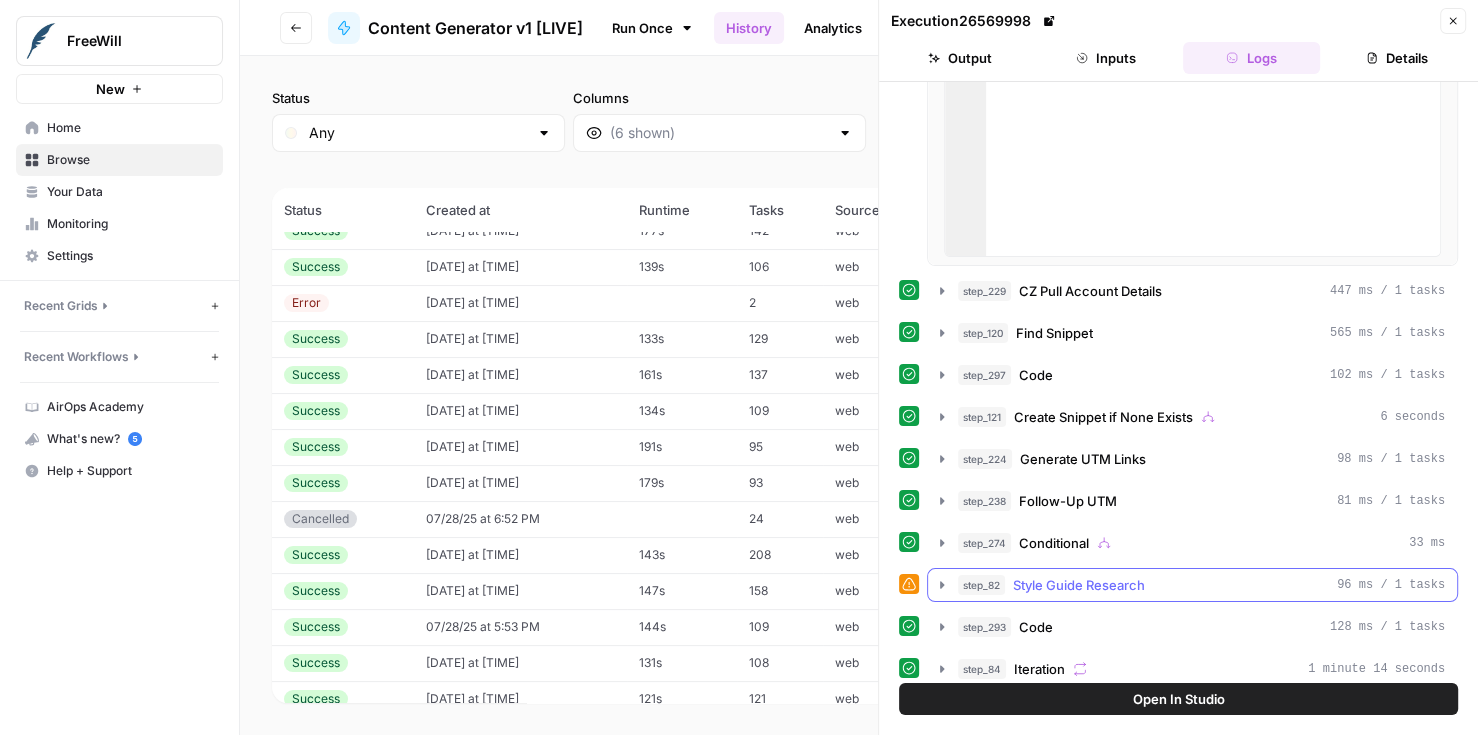 scroll, scrollTop: 648, scrollLeft: 0, axis: vertical 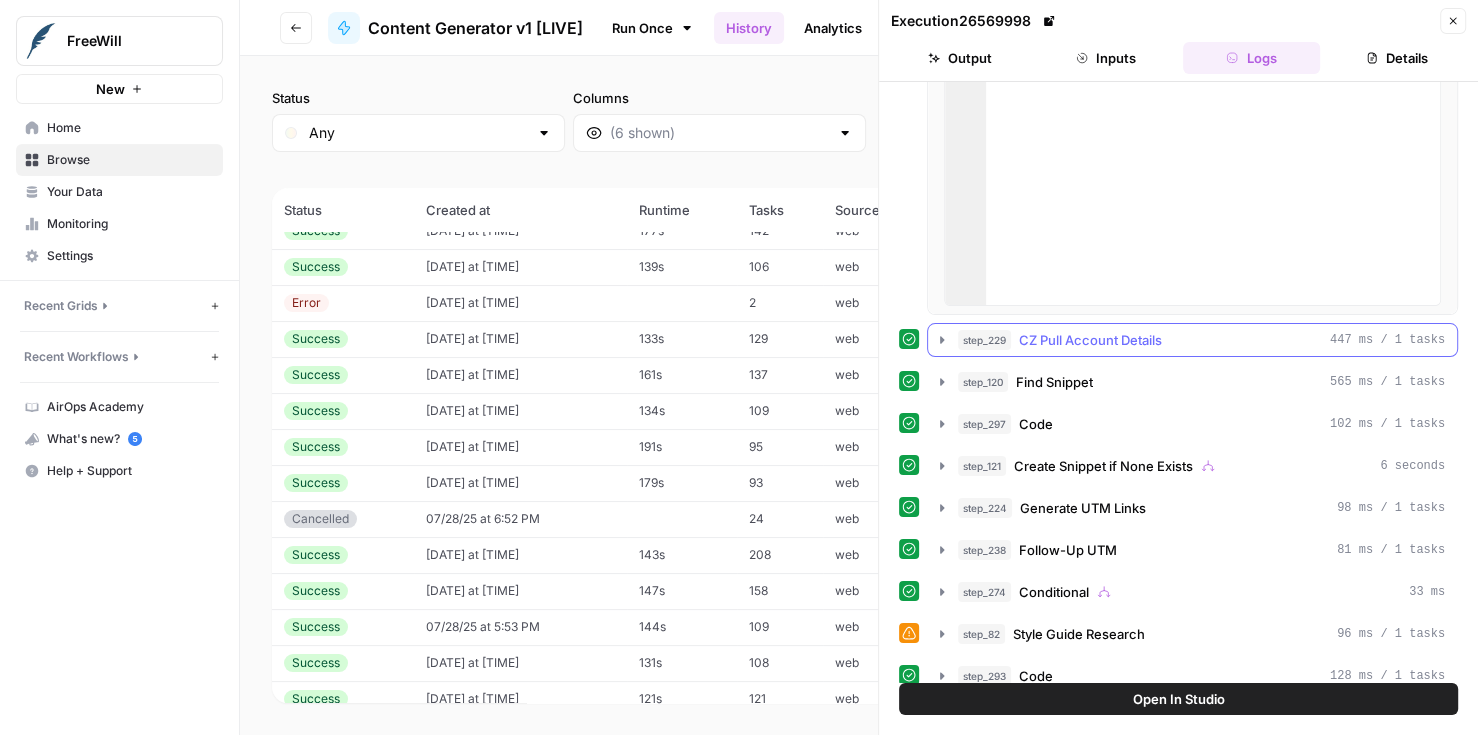 click 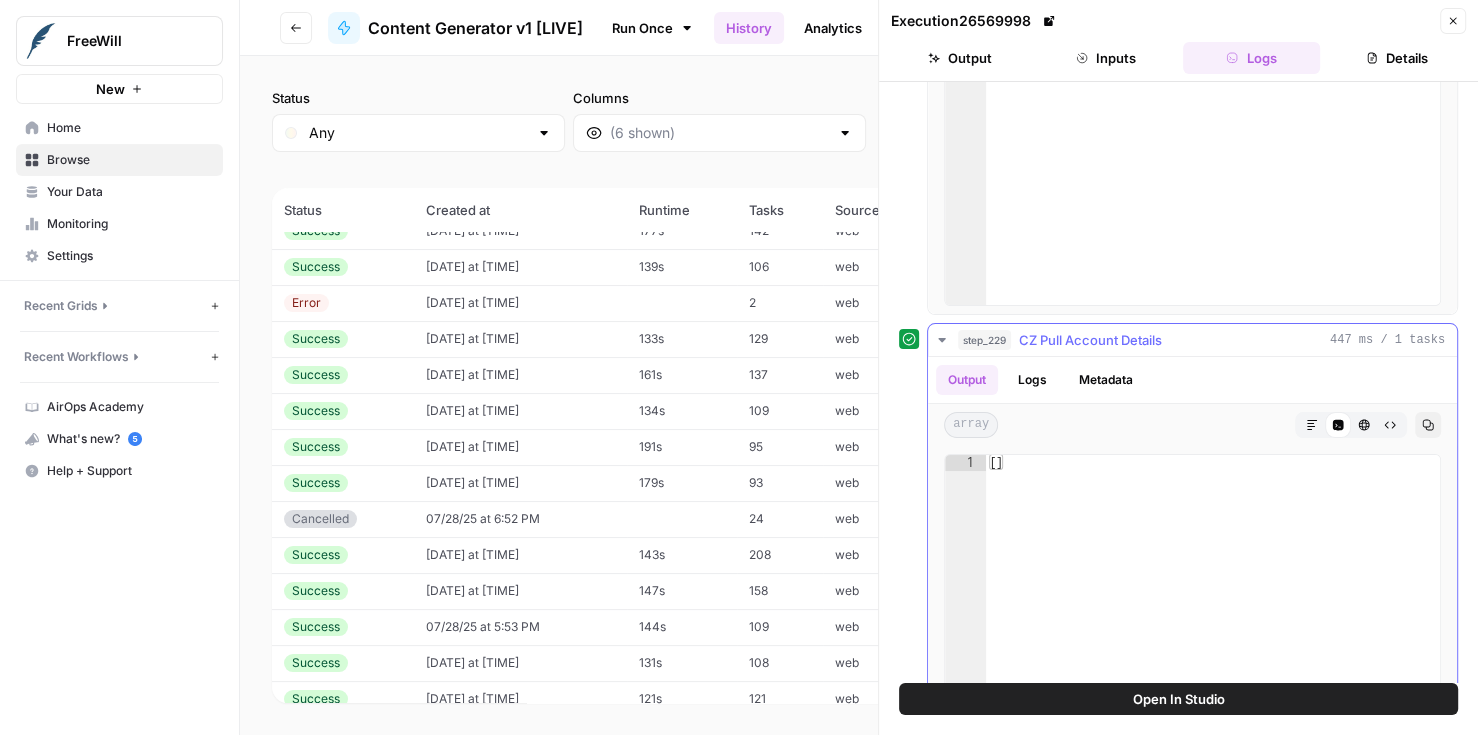 click on "Logs" at bounding box center (1032, 380) 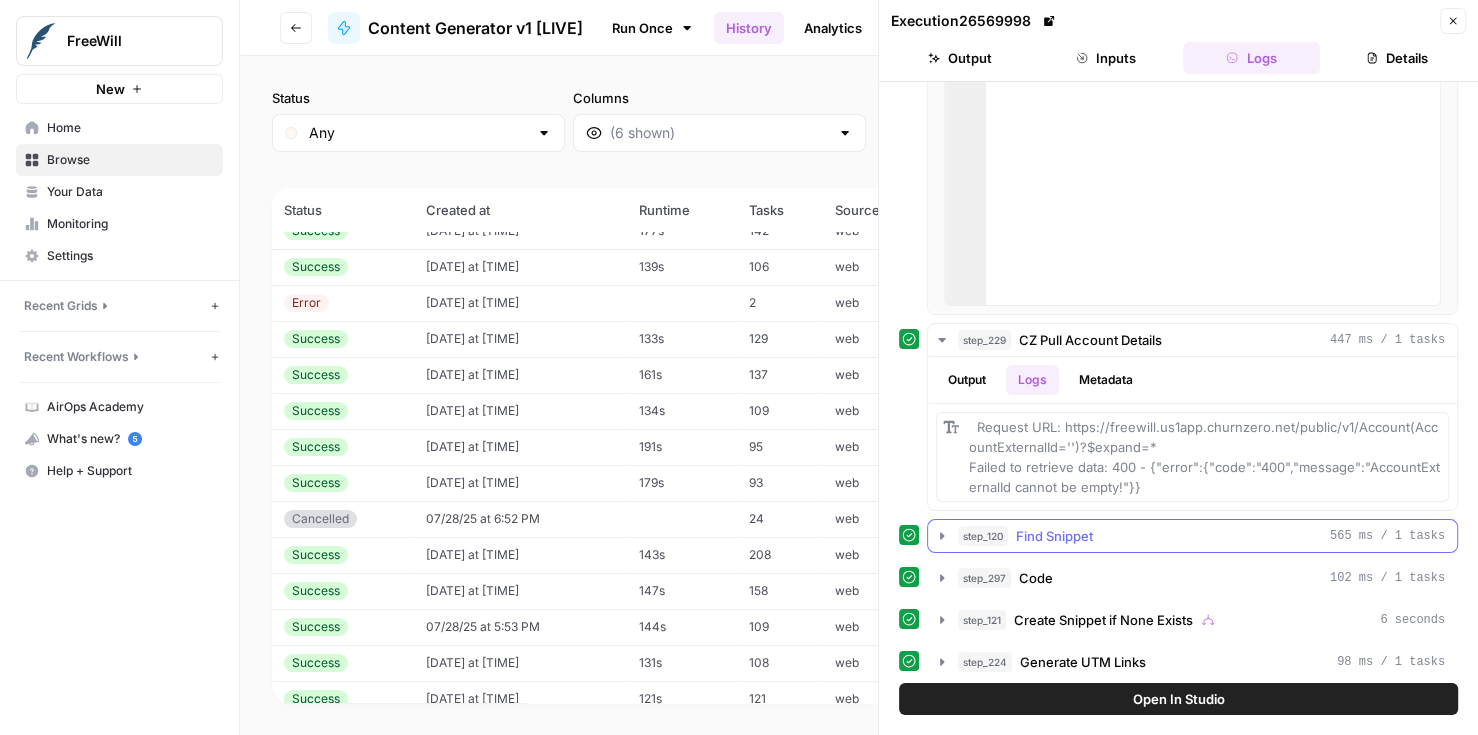 click 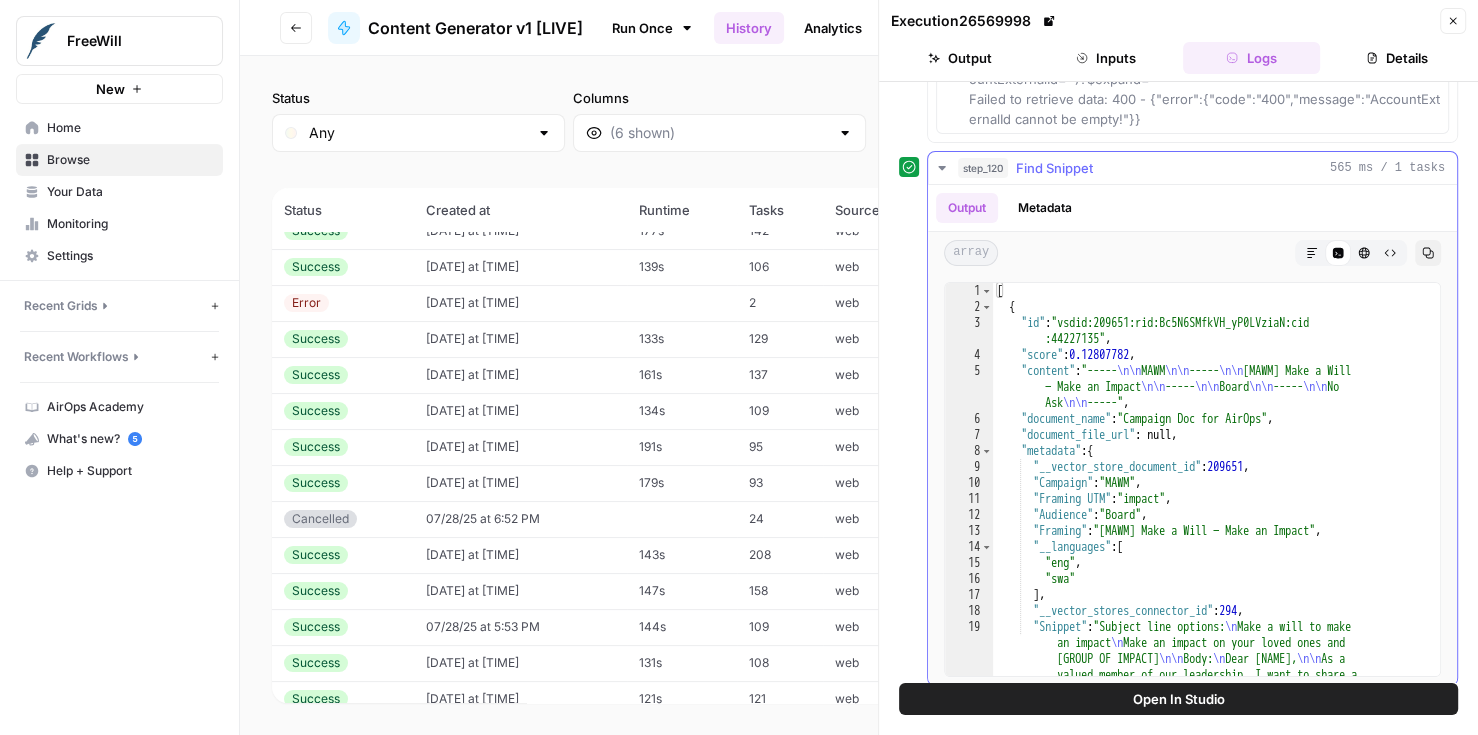 scroll, scrollTop: 1035, scrollLeft: 0, axis: vertical 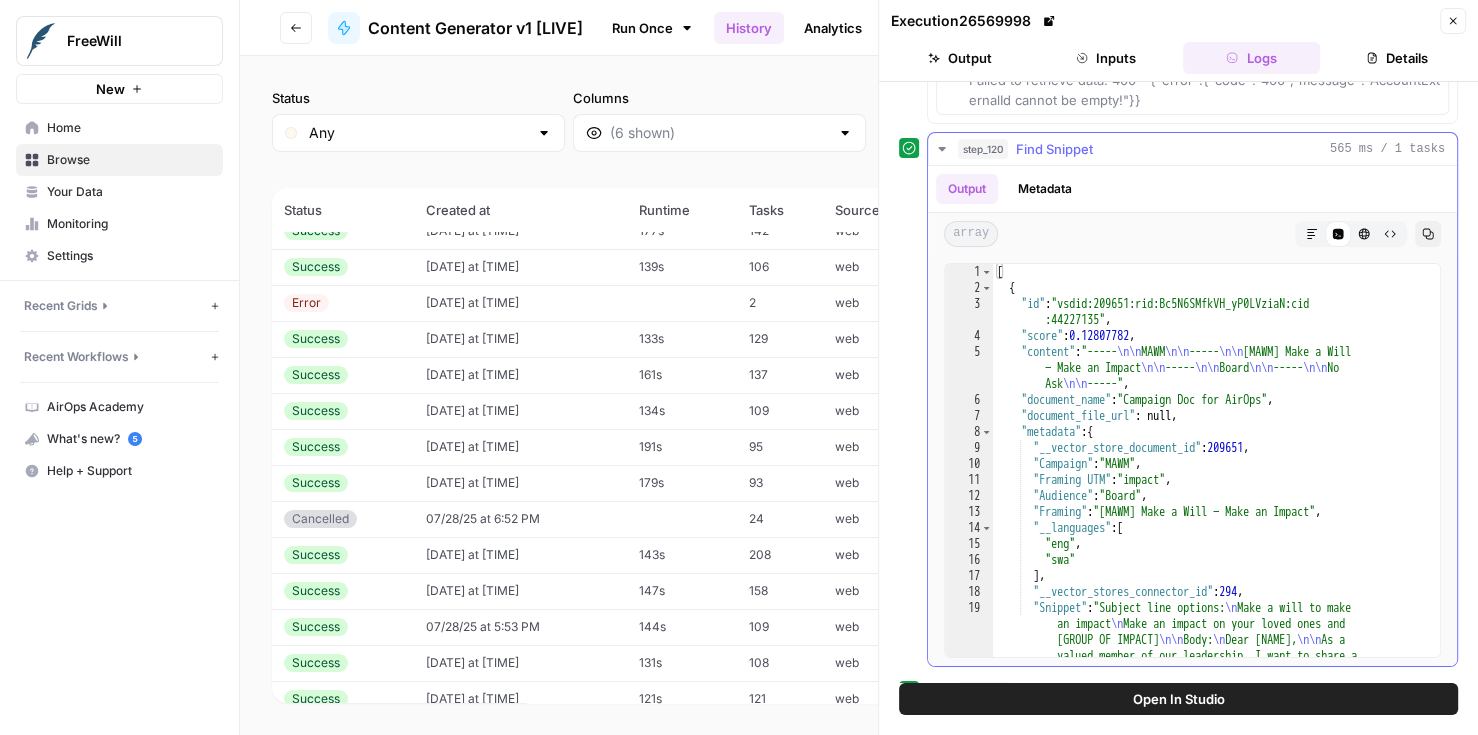 click 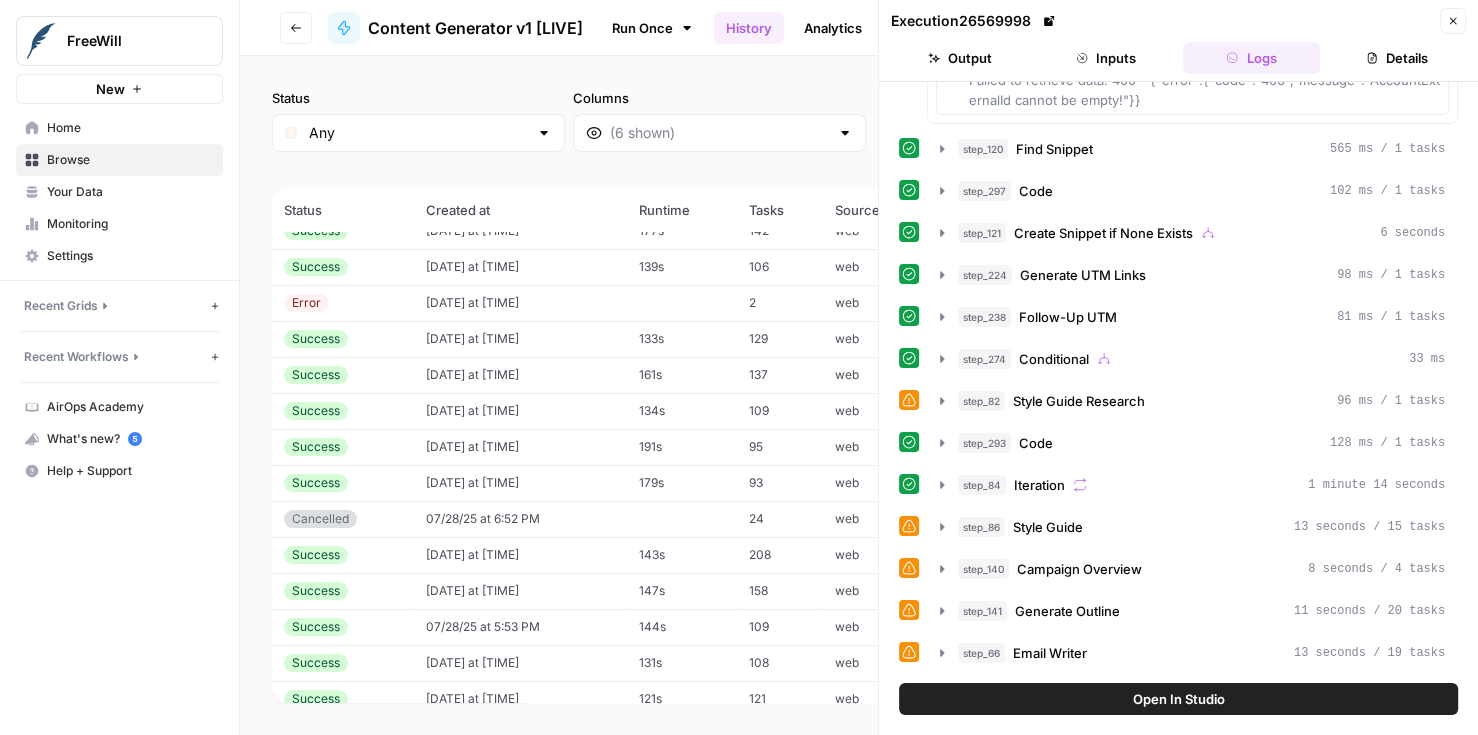 click on "Status Any Columns 2h 24h 7d 30d All Time Custom range" at bounding box center (859, 120) 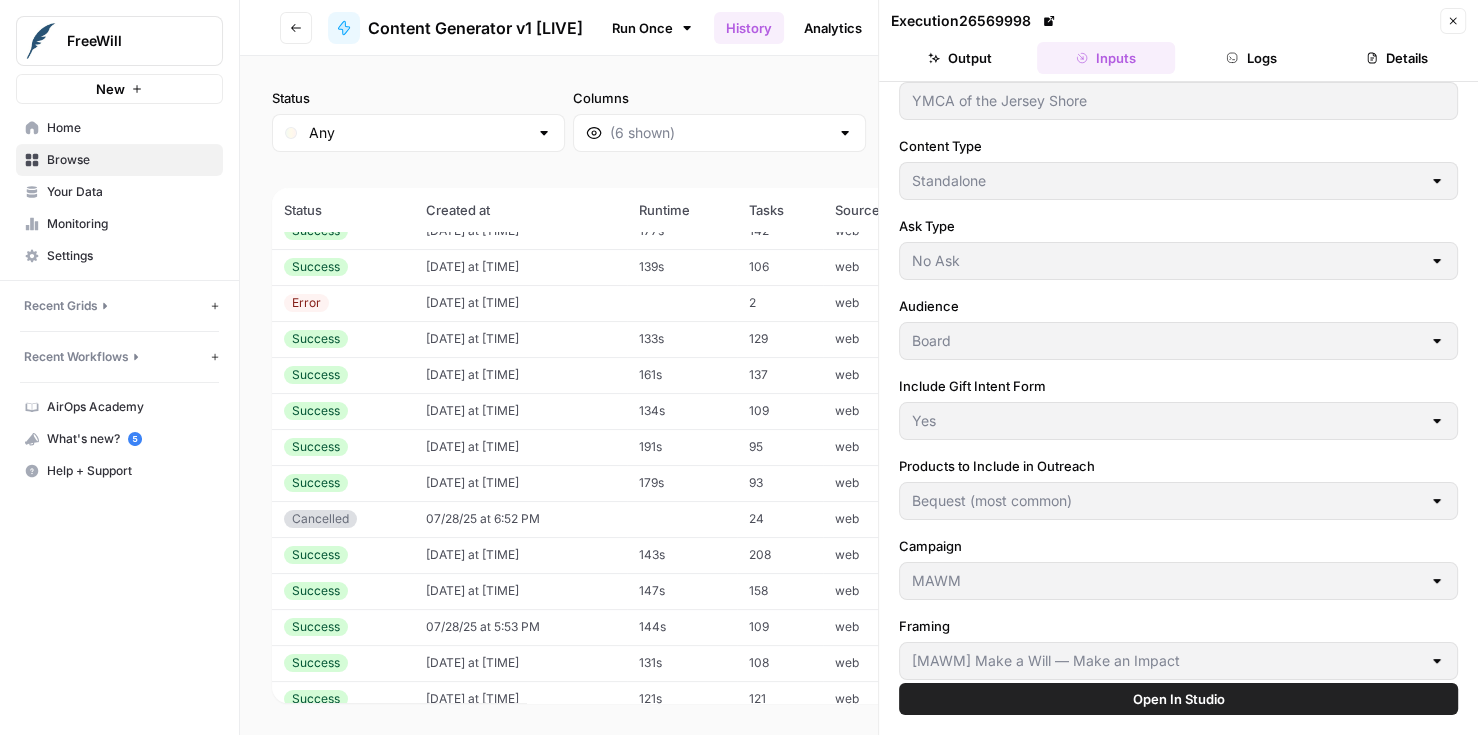 scroll, scrollTop: 0, scrollLeft: 0, axis: both 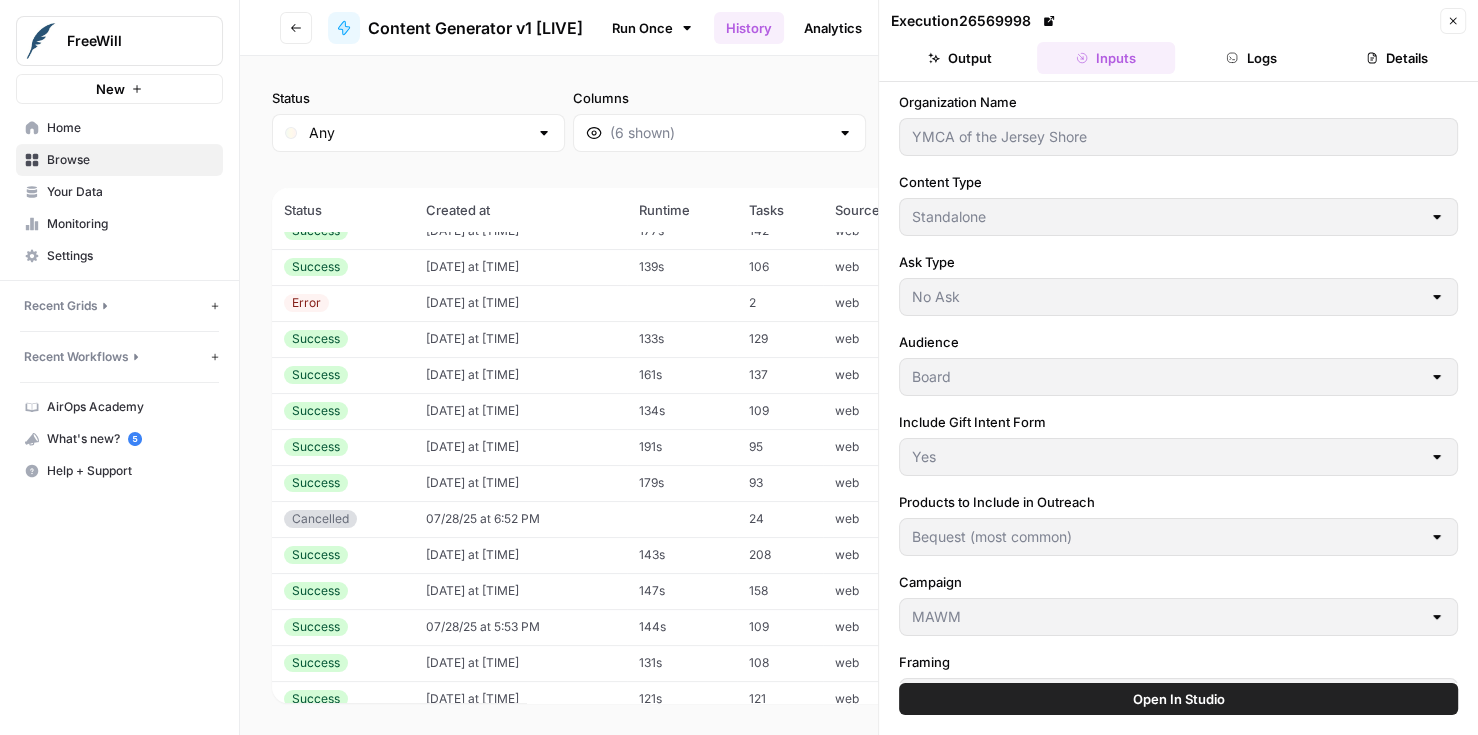 click 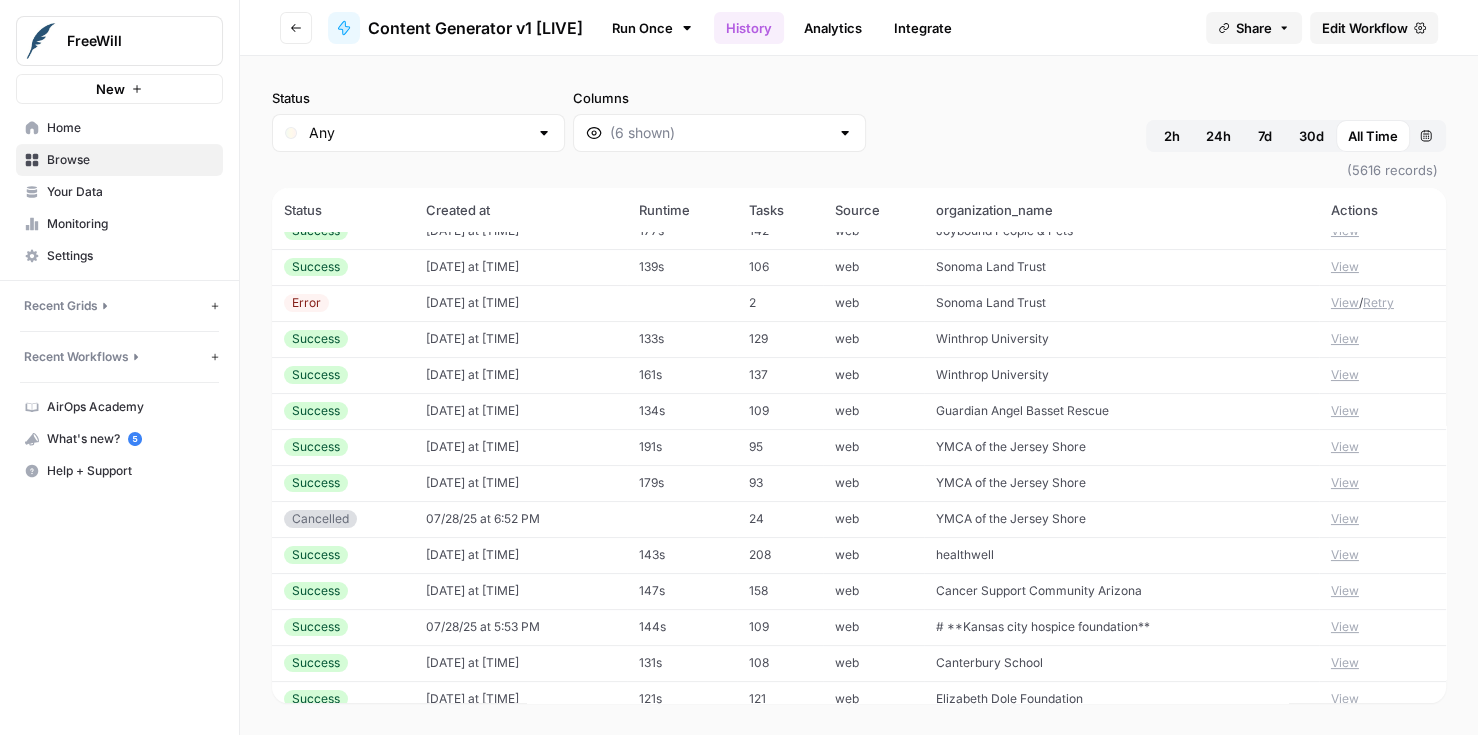 scroll, scrollTop: 0, scrollLeft: 0, axis: both 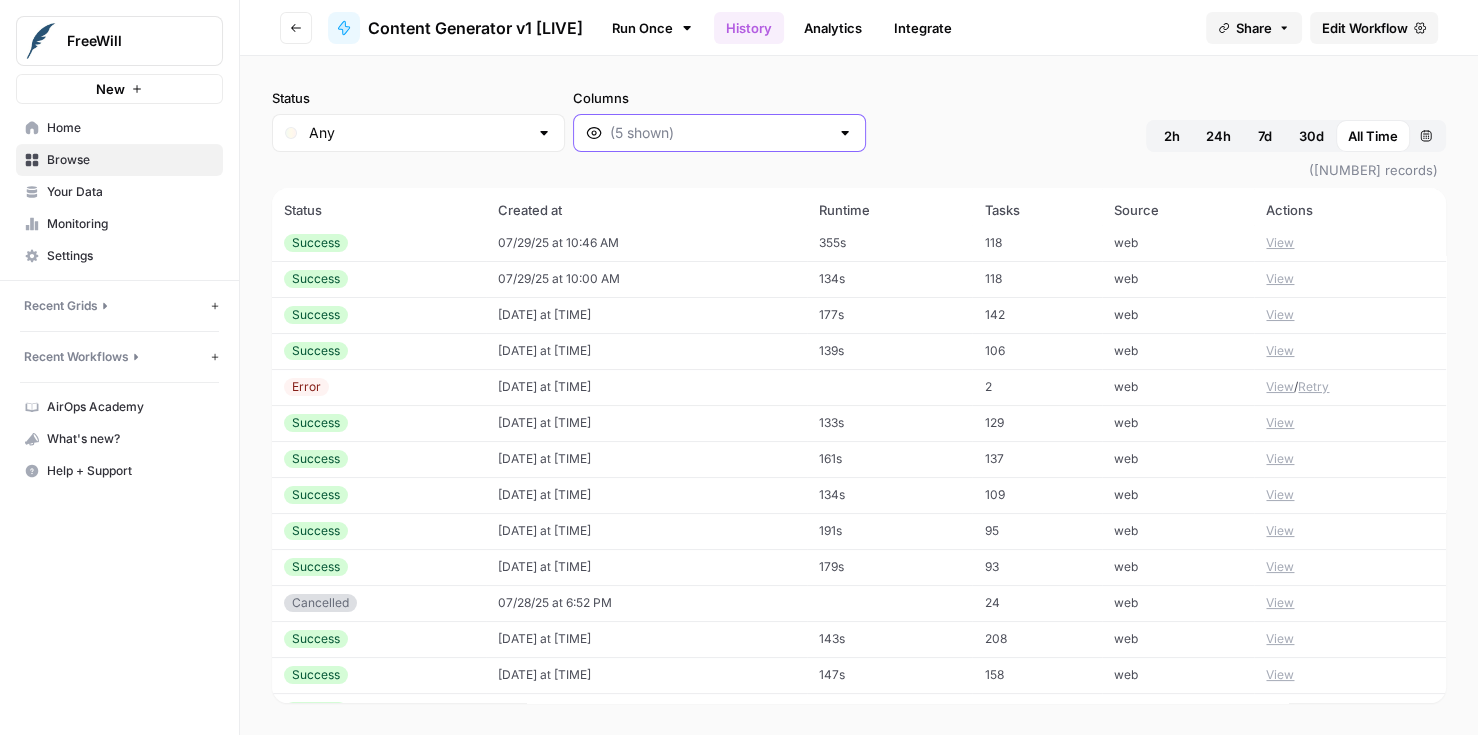 click on "Columns" at bounding box center (719, 133) 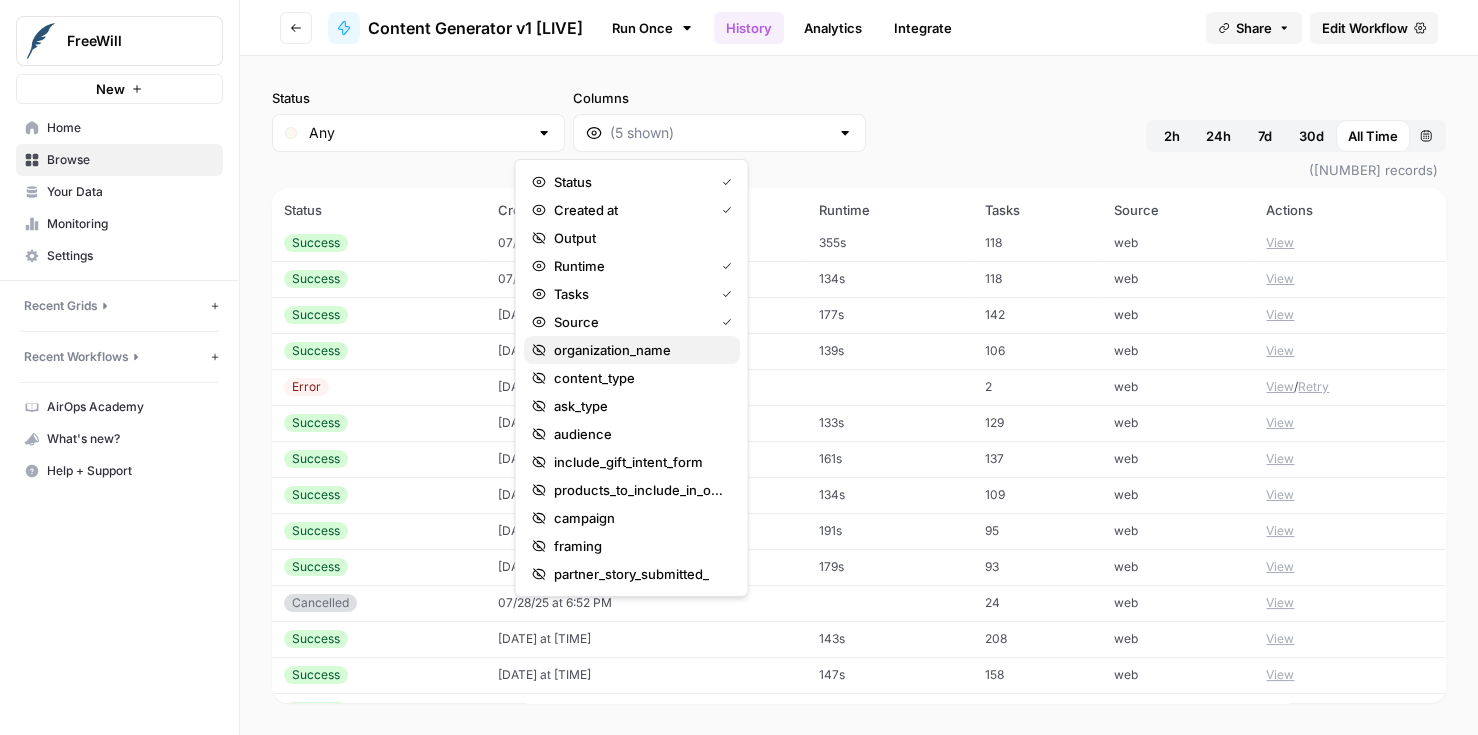 click on "organization_name" at bounding box center (638, 350) 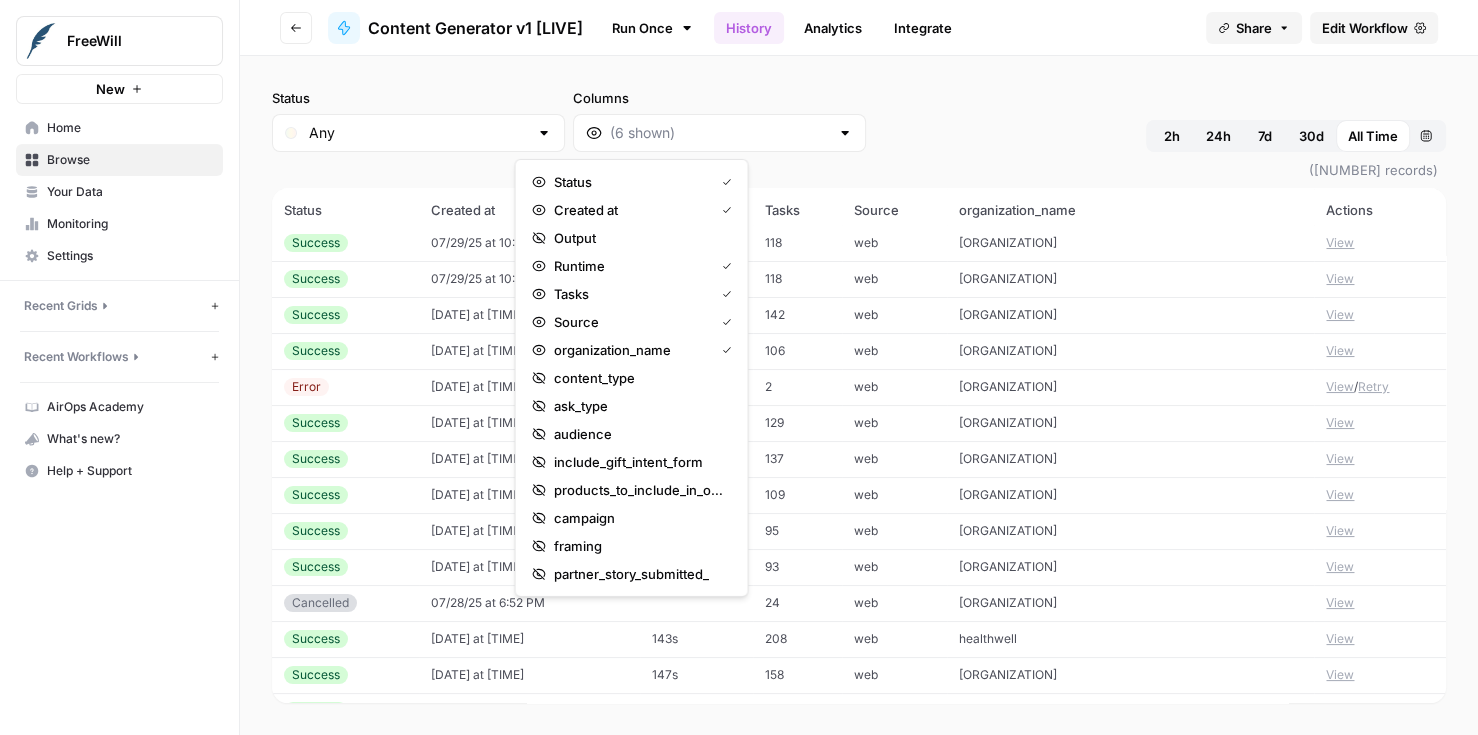 click on "View" at bounding box center (1340, 531) 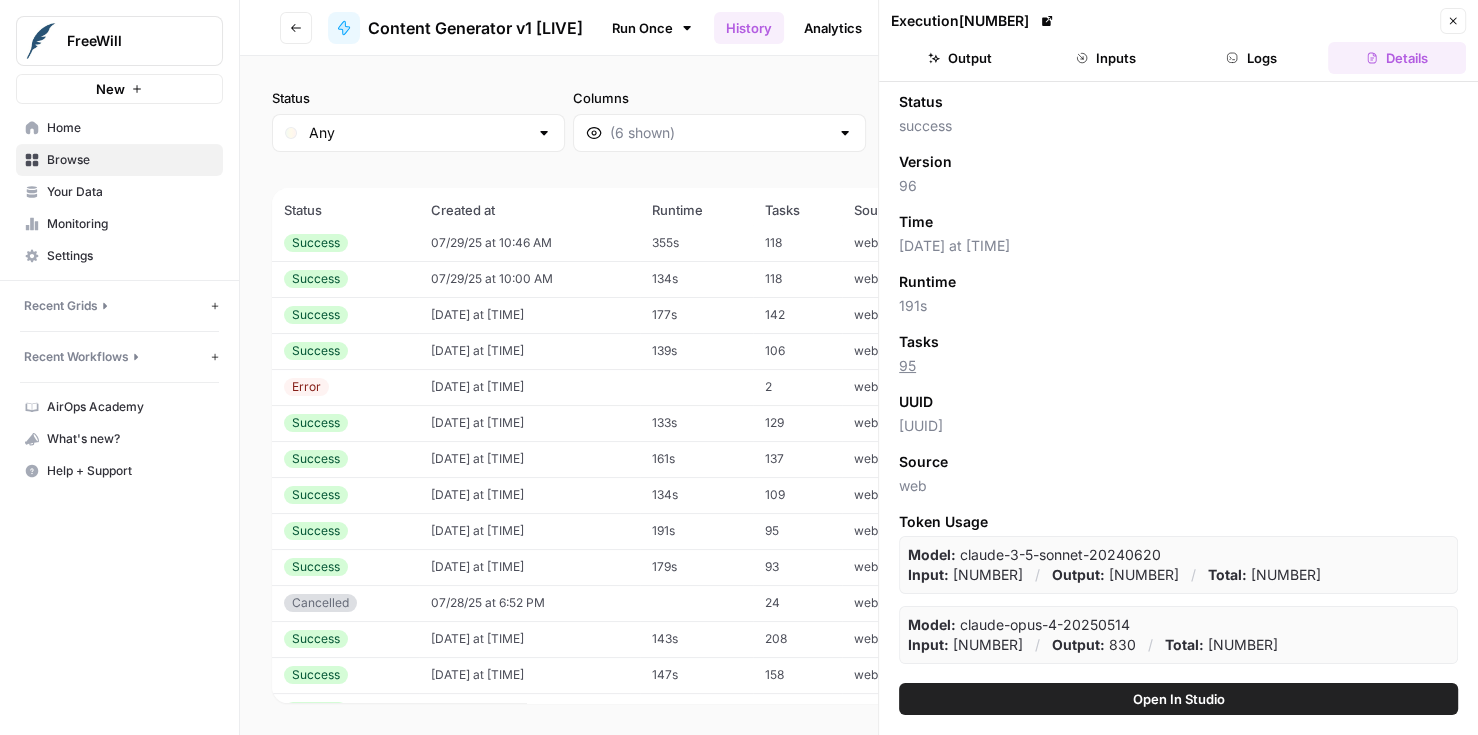 click on "Inputs" at bounding box center [1106, 58] 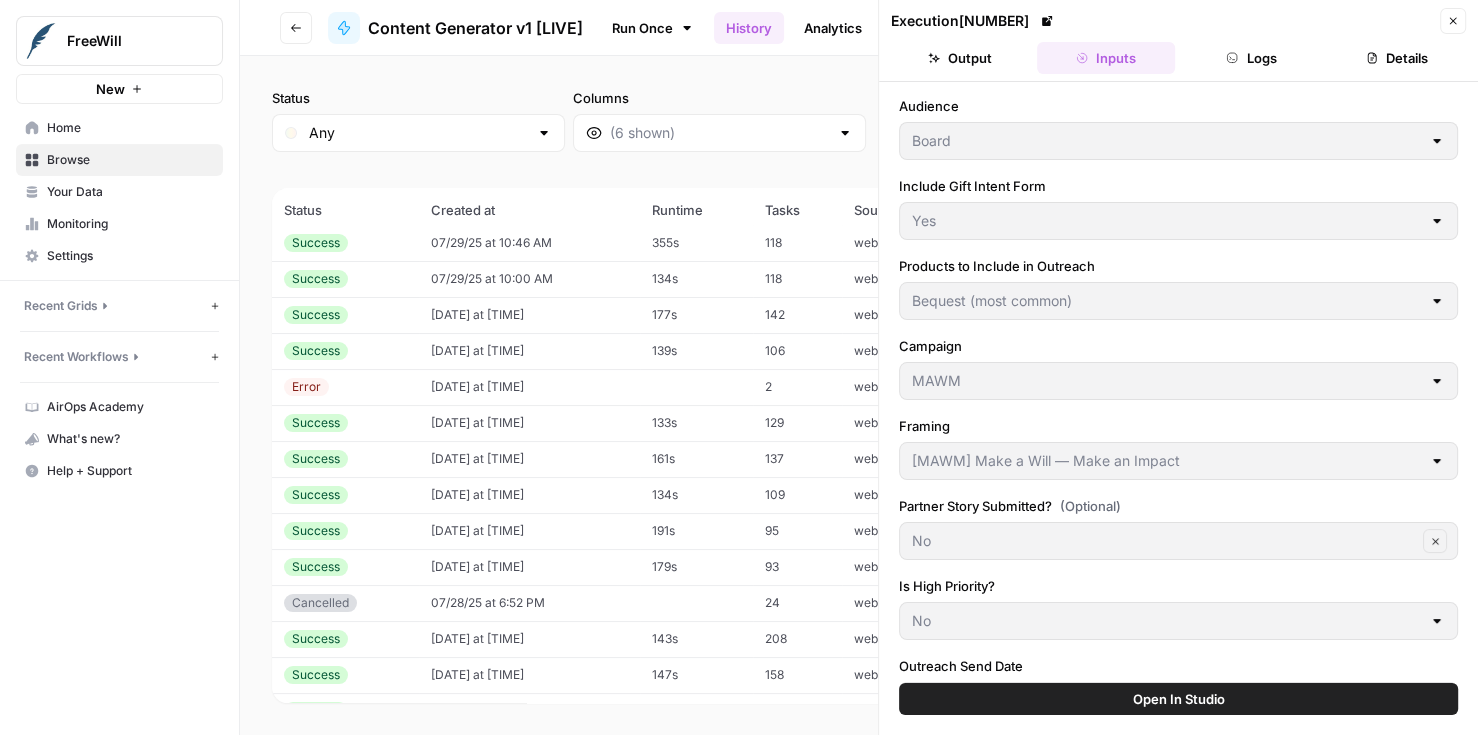 scroll, scrollTop: 0, scrollLeft: 0, axis: both 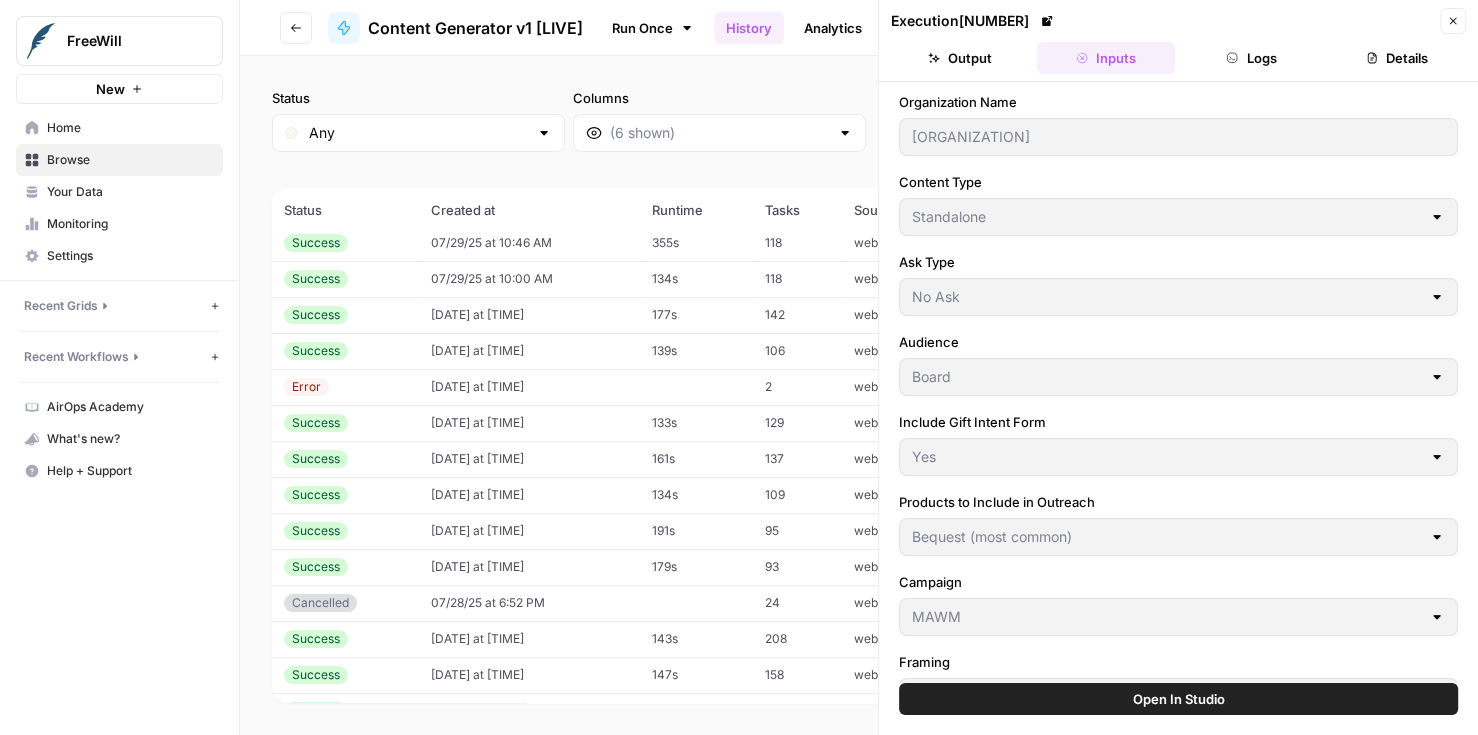 click on "Open In Studio" at bounding box center [1178, 699] 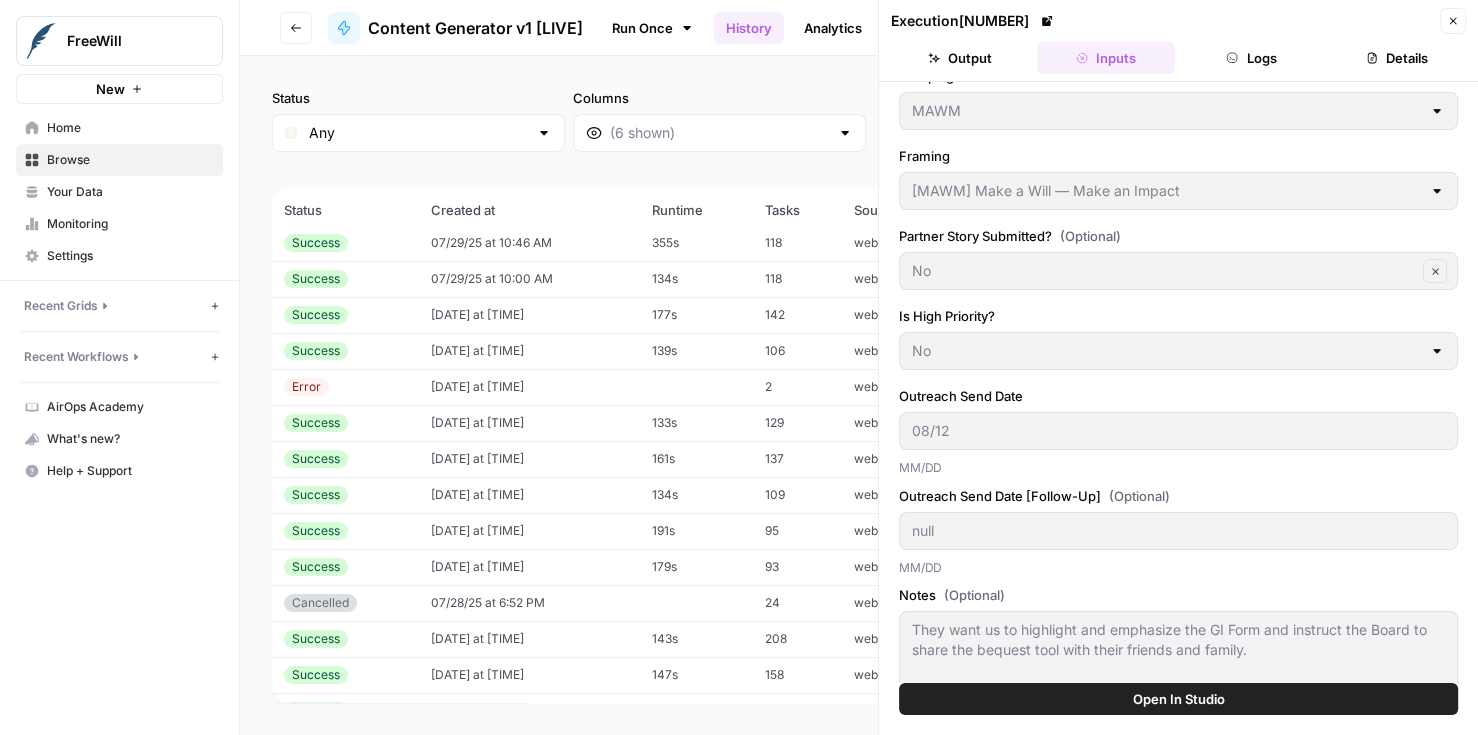 scroll, scrollTop: 517, scrollLeft: 0, axis: vertical 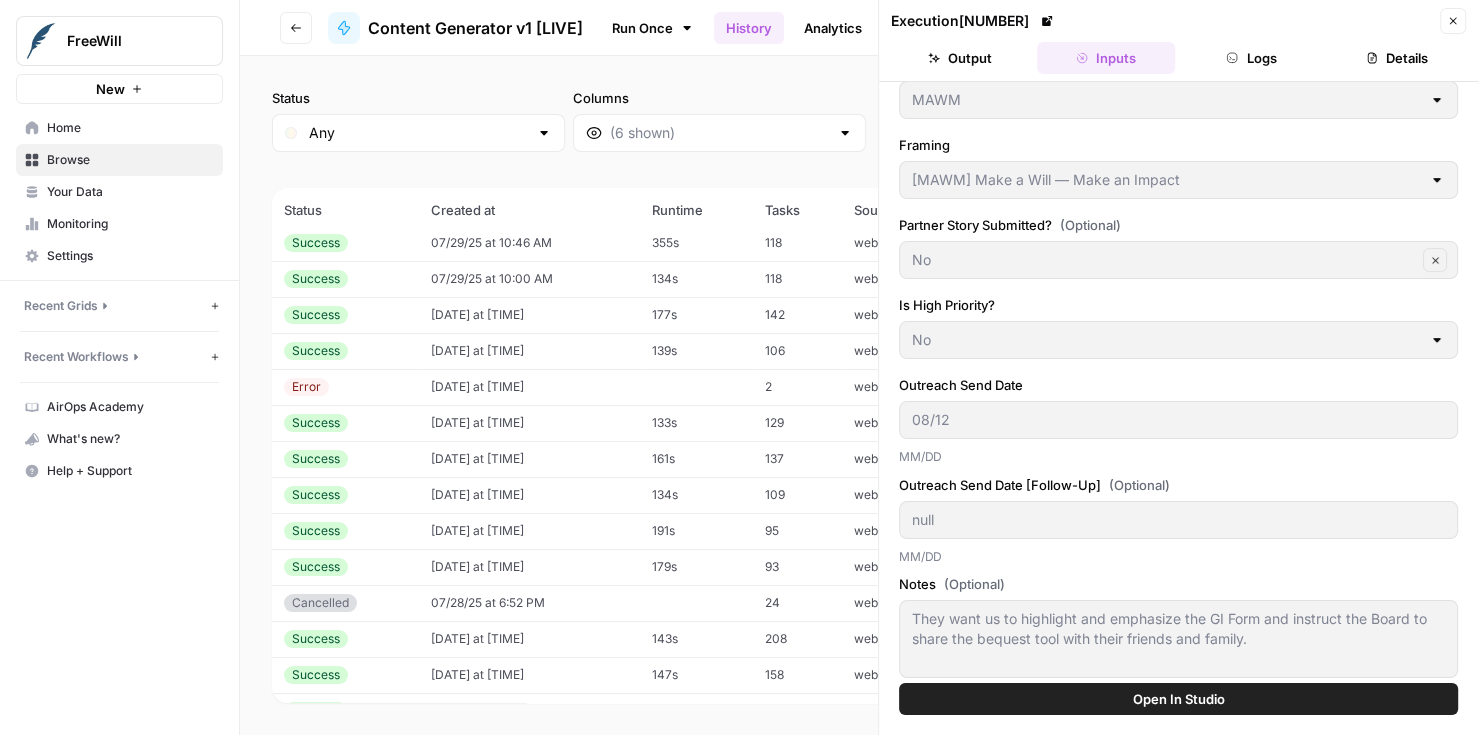 click 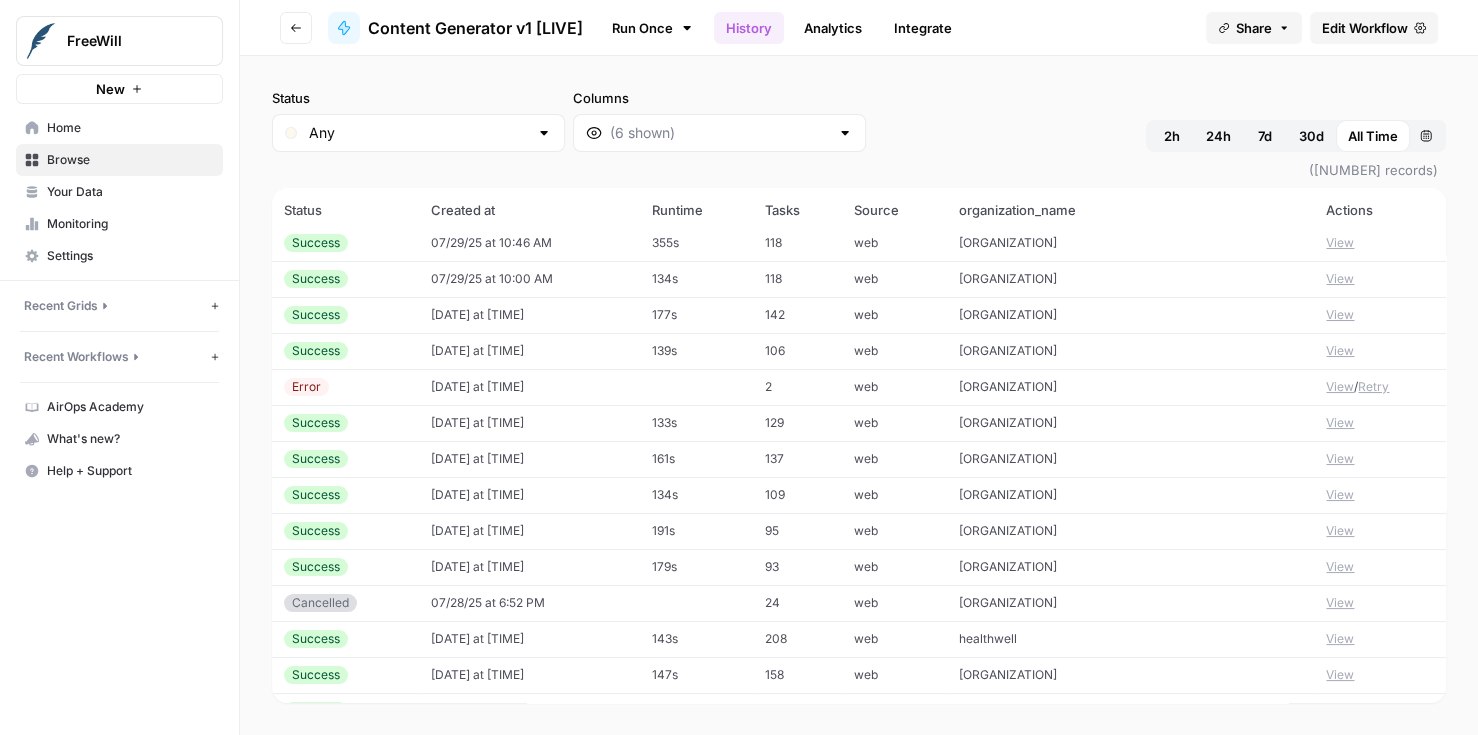 click on "YMCA of the Jersey Shore" at bounding box center [1008, 566] 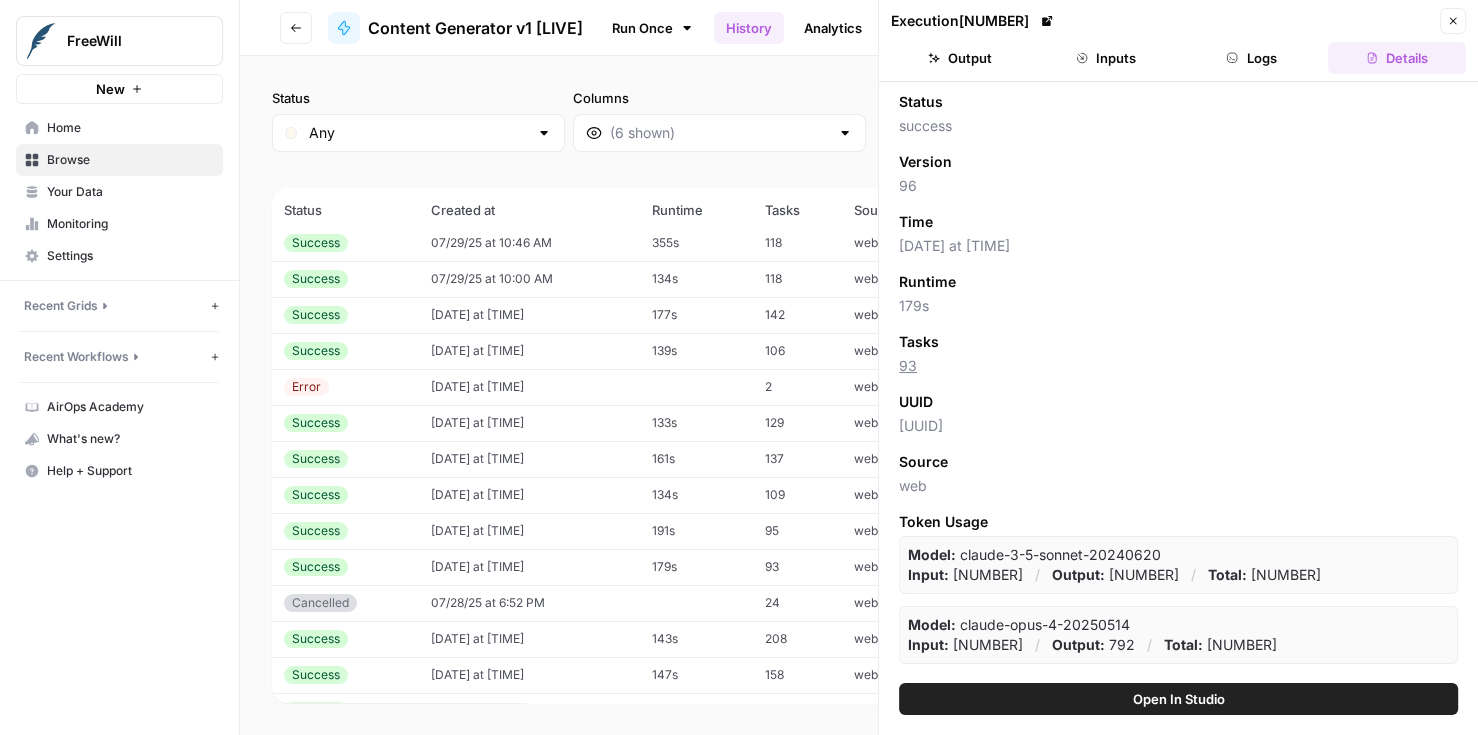 click on "Logs" at bounding box center (1252, 58) 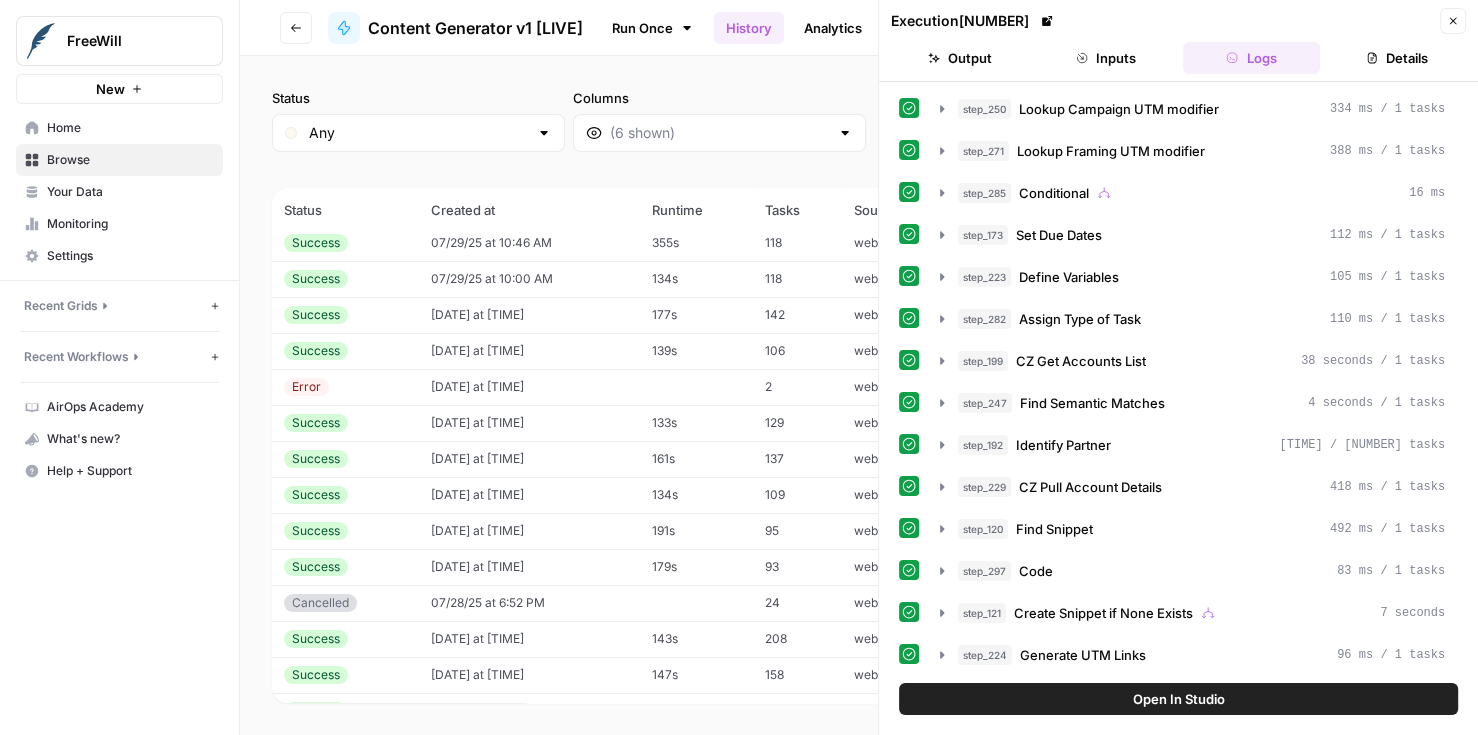 click on "Inputs" at bounding box center [1106, 58] 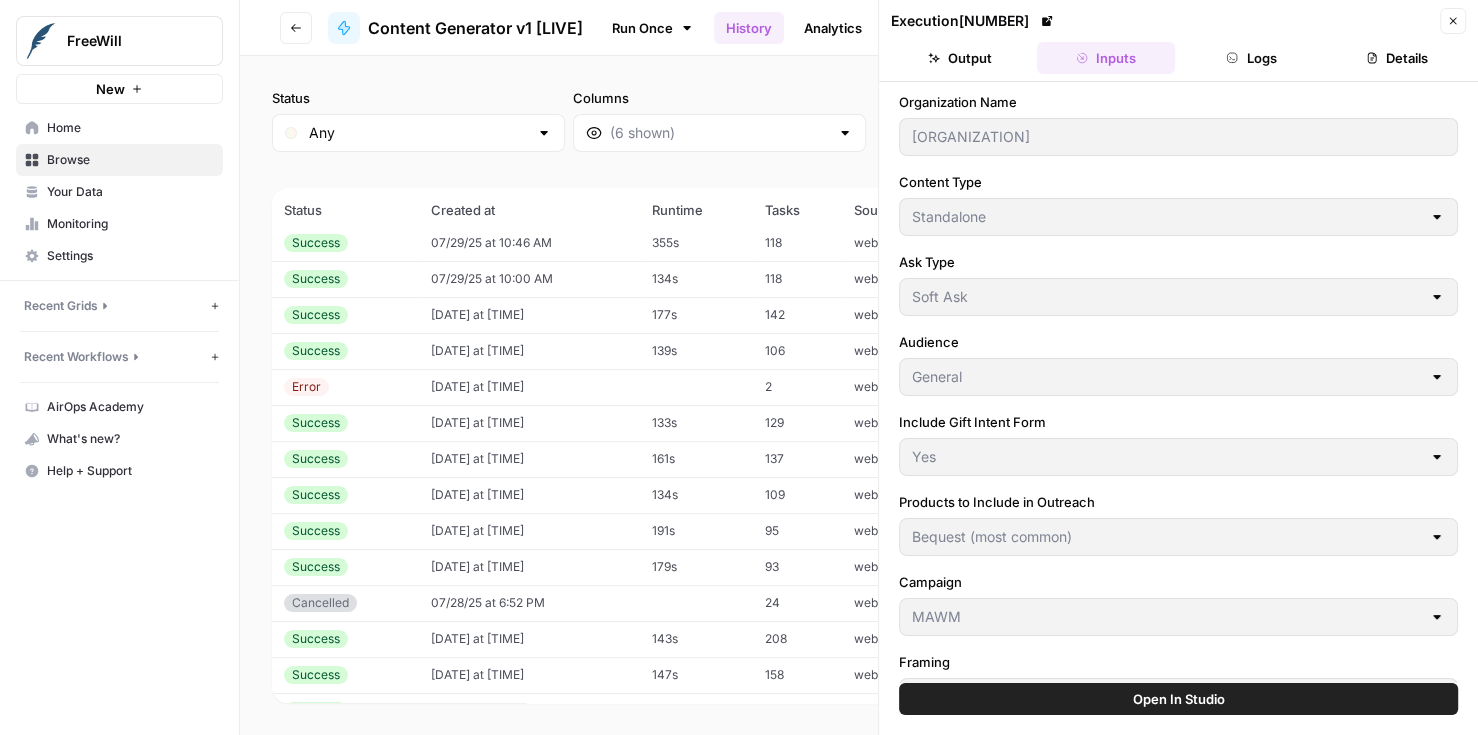 type 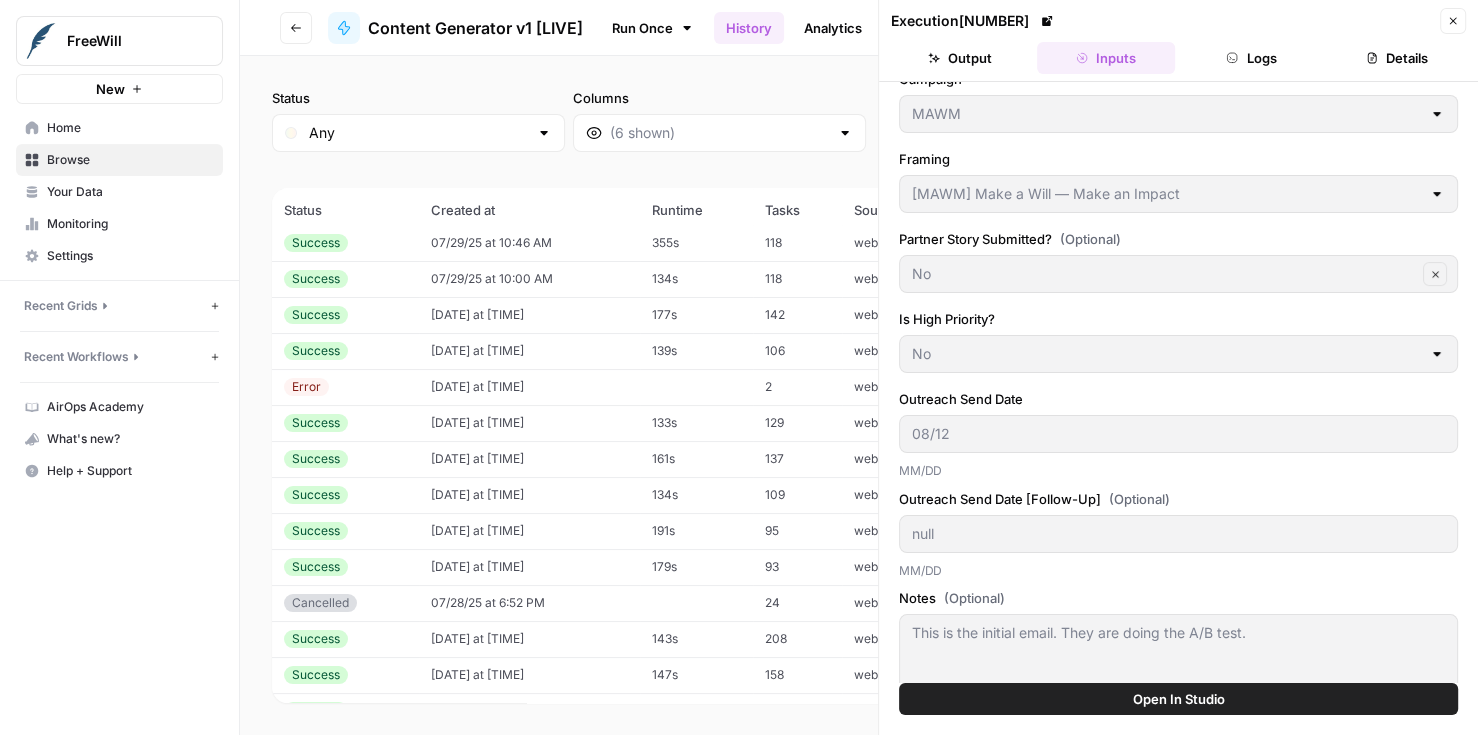 scroll, scrollTop: 517, scrollLeft: 0, axis: vertical 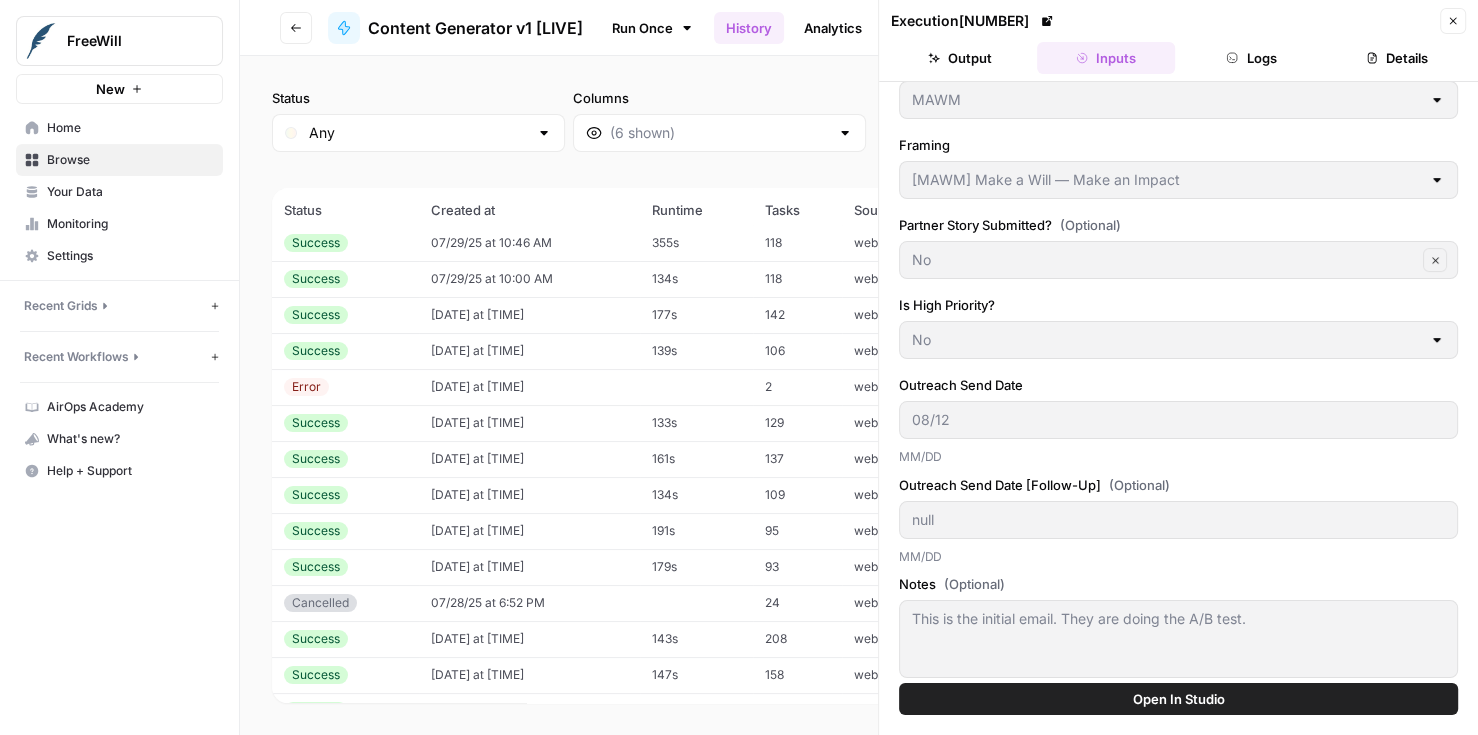 click 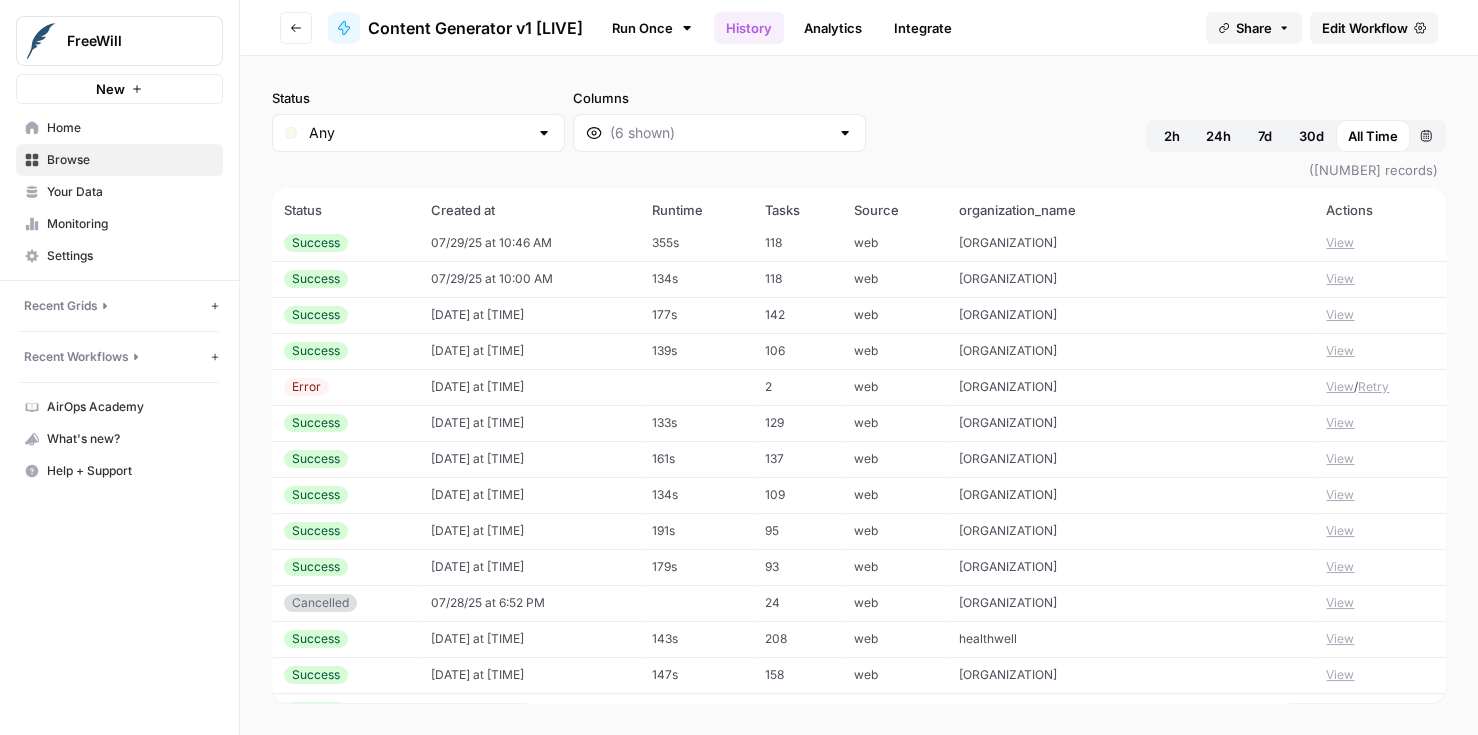 click on "YMCA of the Jersey Shore" at bounding box center (1008, 602) 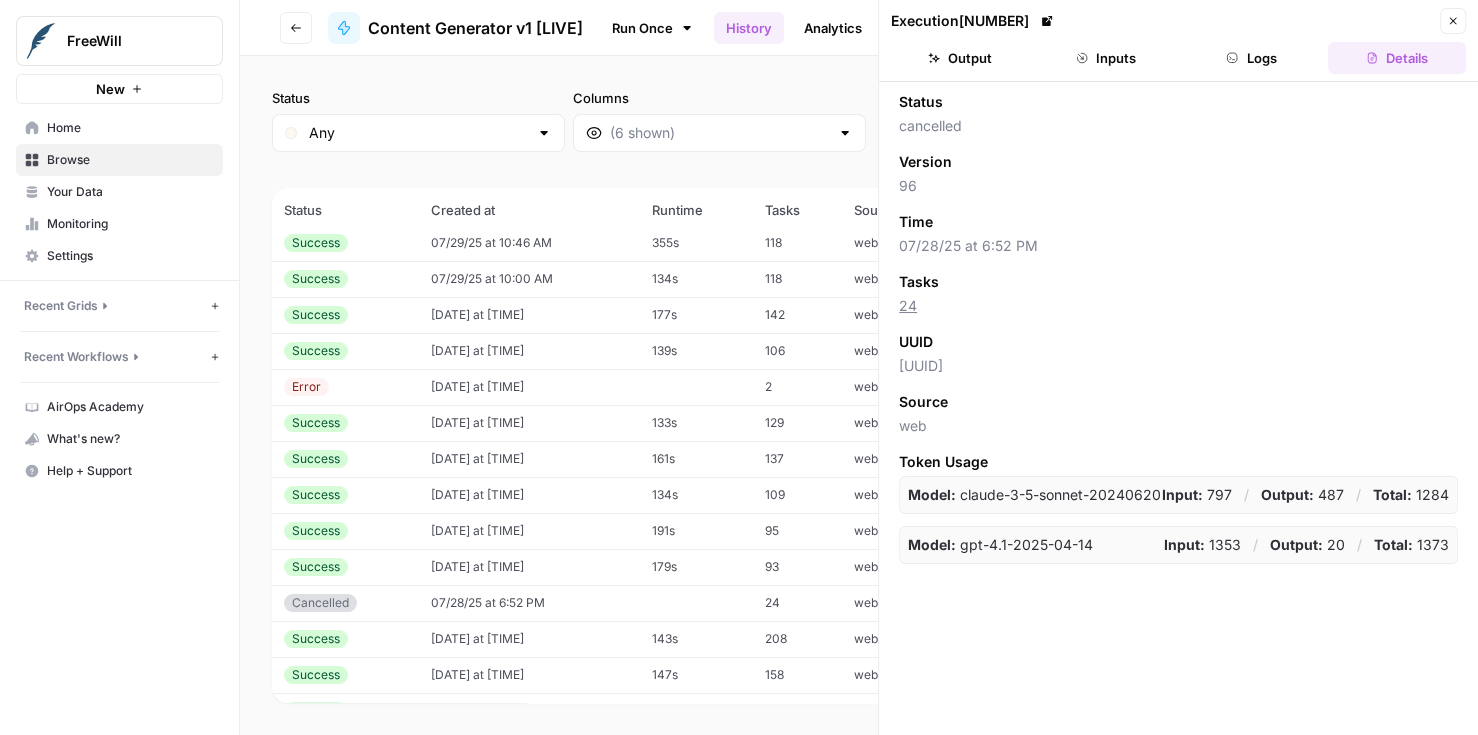 click 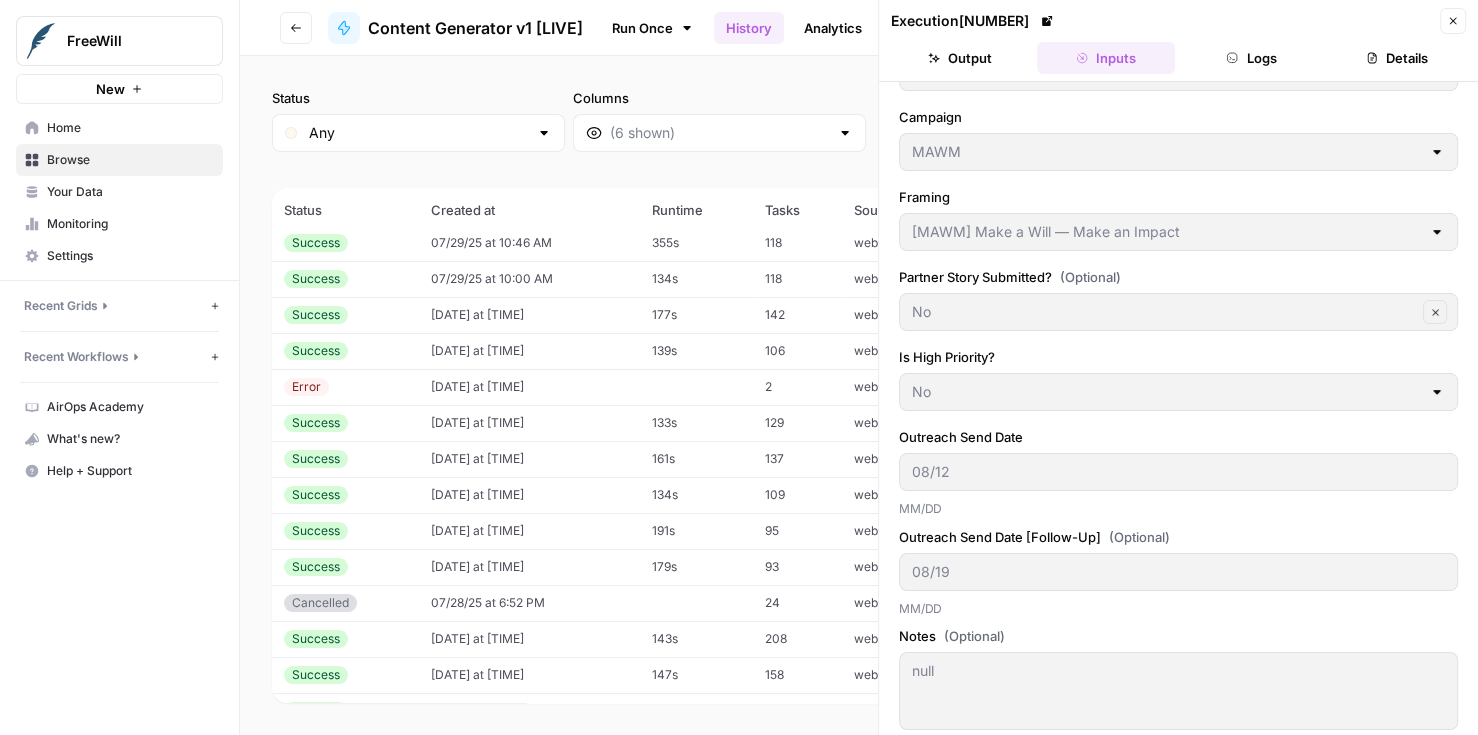 scroll, scrollTop: 0, scrollLeft: 0, axis: both 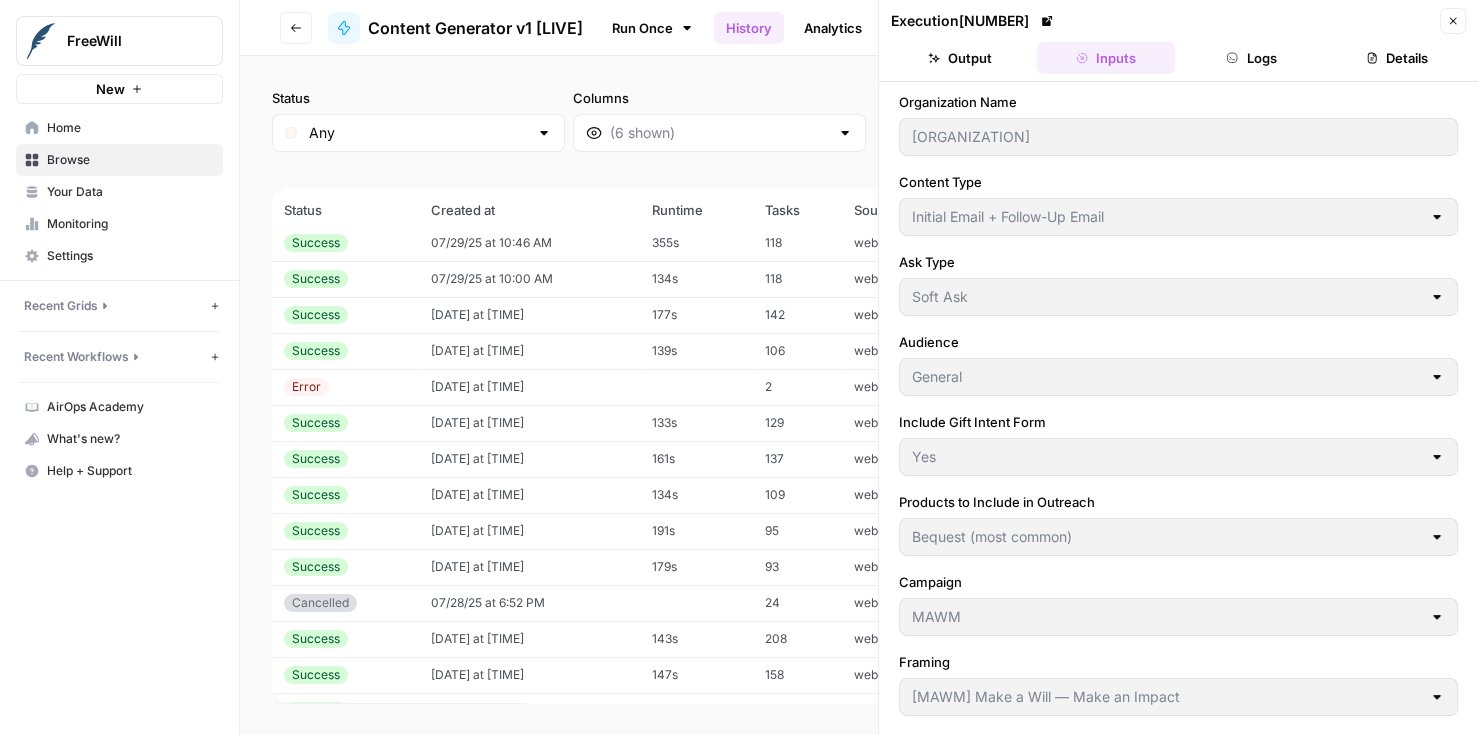 type 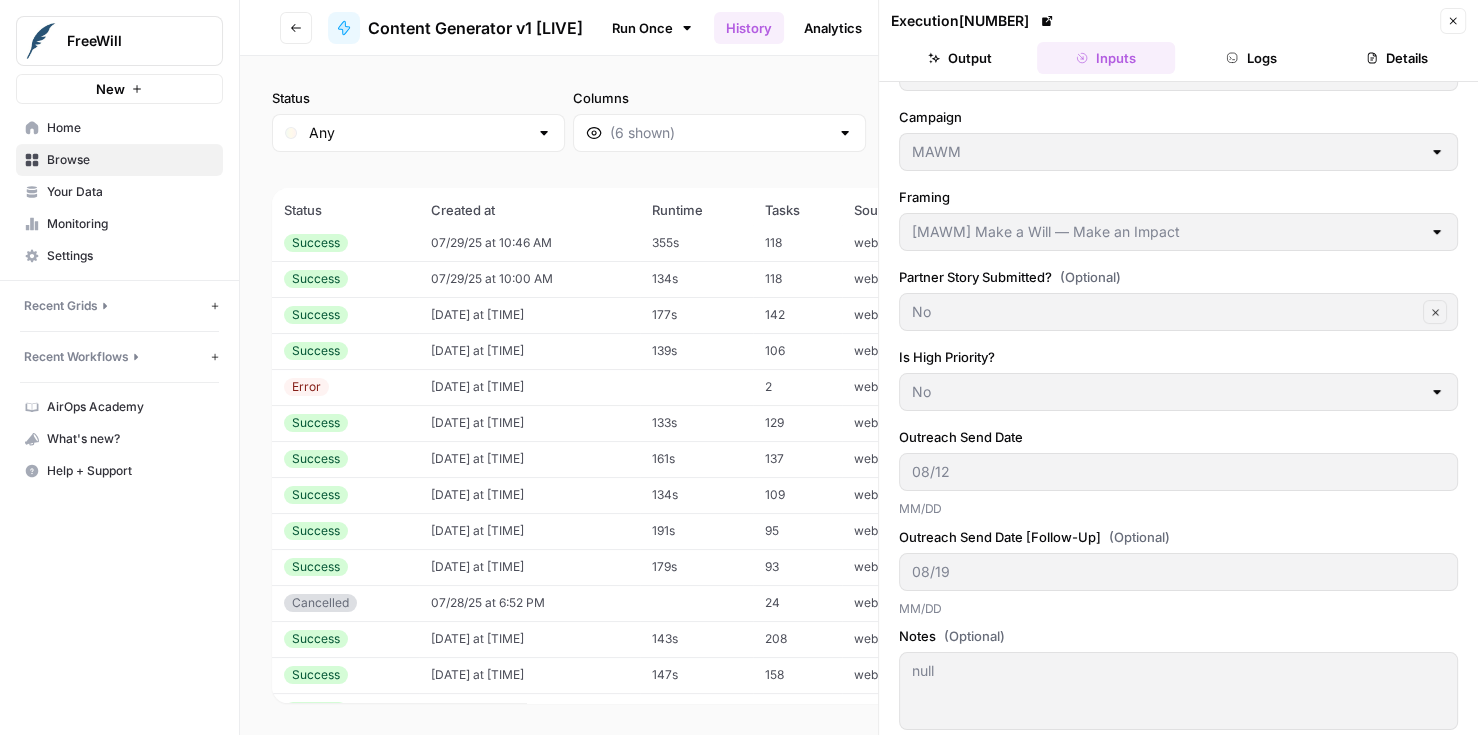 scroll, scrollTop: 259, scrollLeft: 0, axis: vertical 